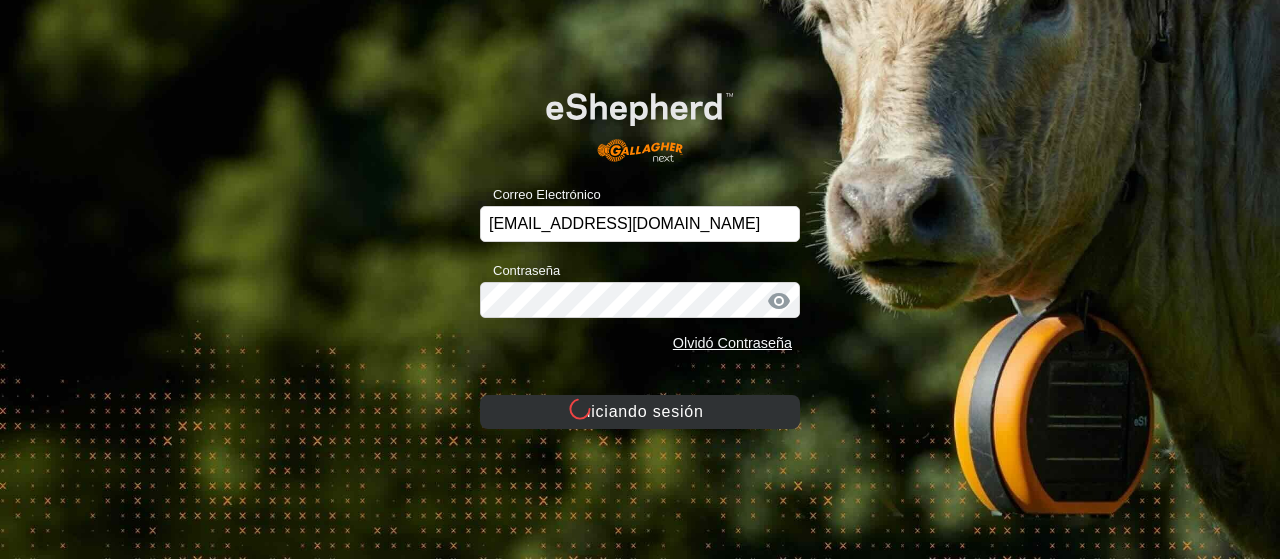 scroll, scrollTop: 0, scrollLeft: 0, axis: both 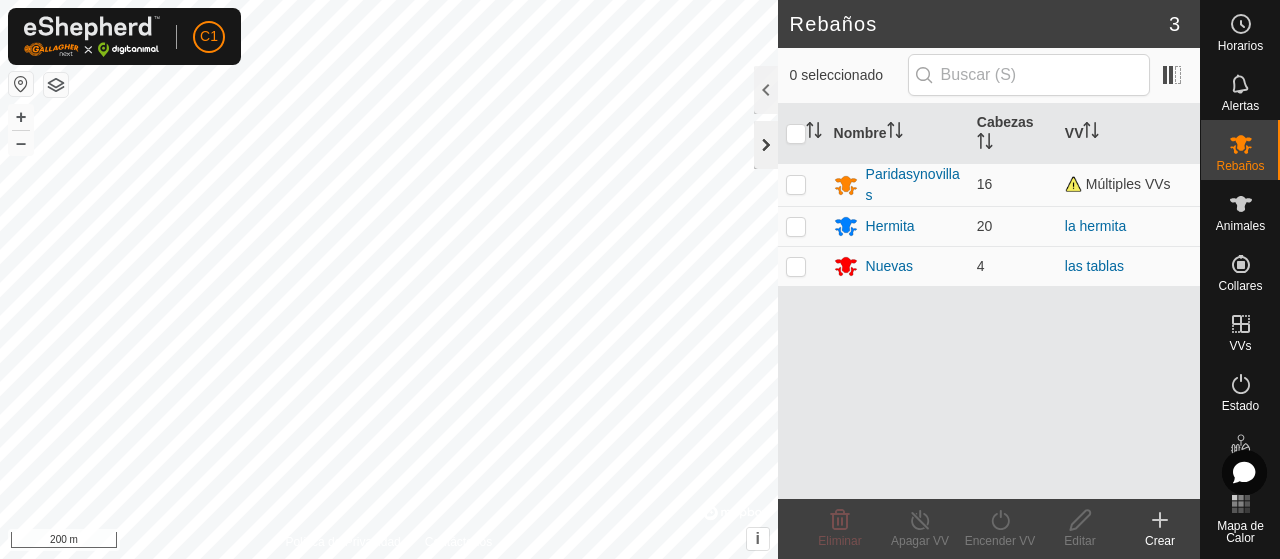 click 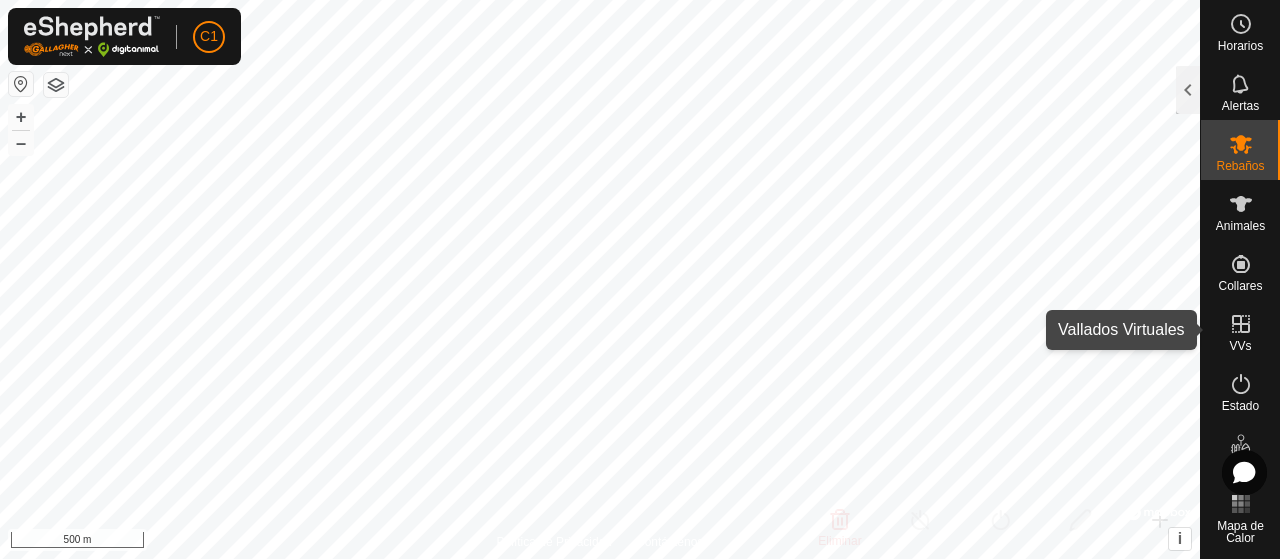 click 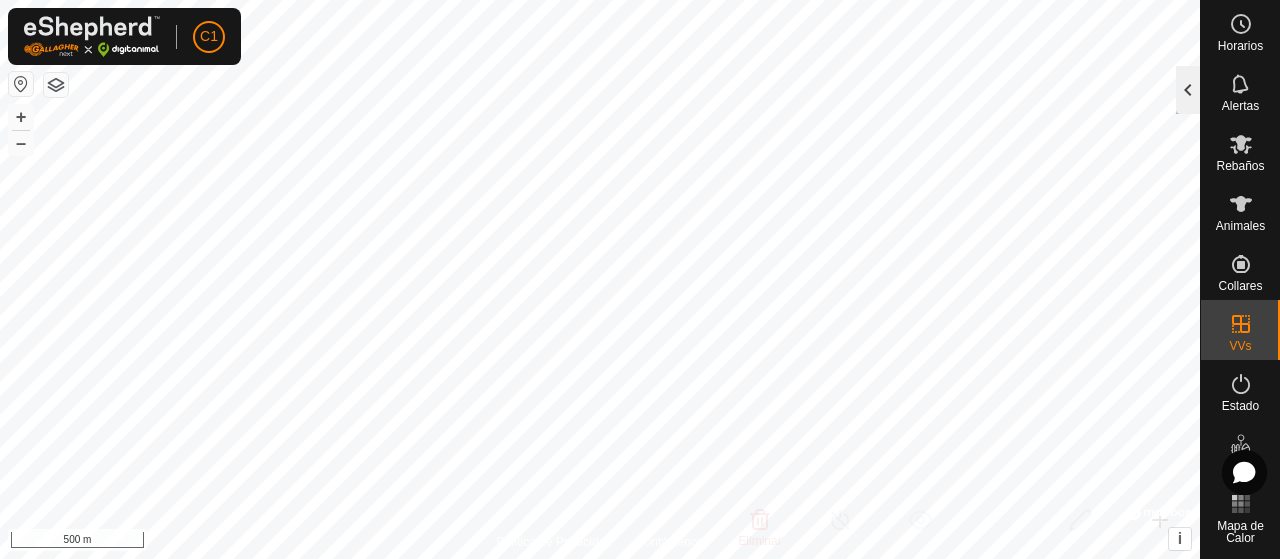click 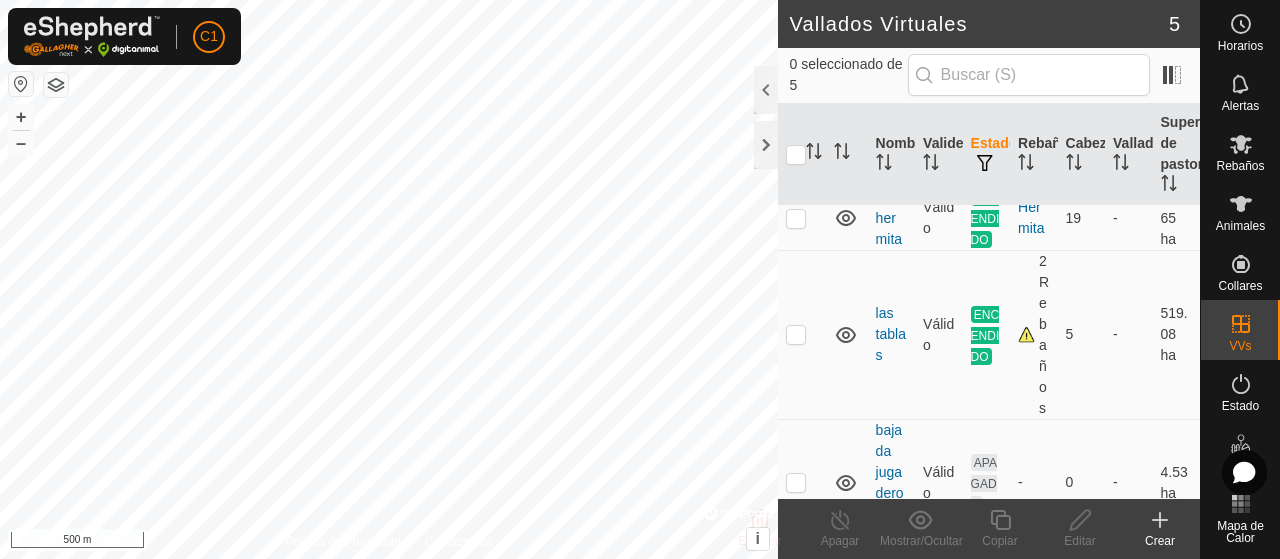 scroll, scrollTop: 282, scrollLeft: 0, axis: vertical 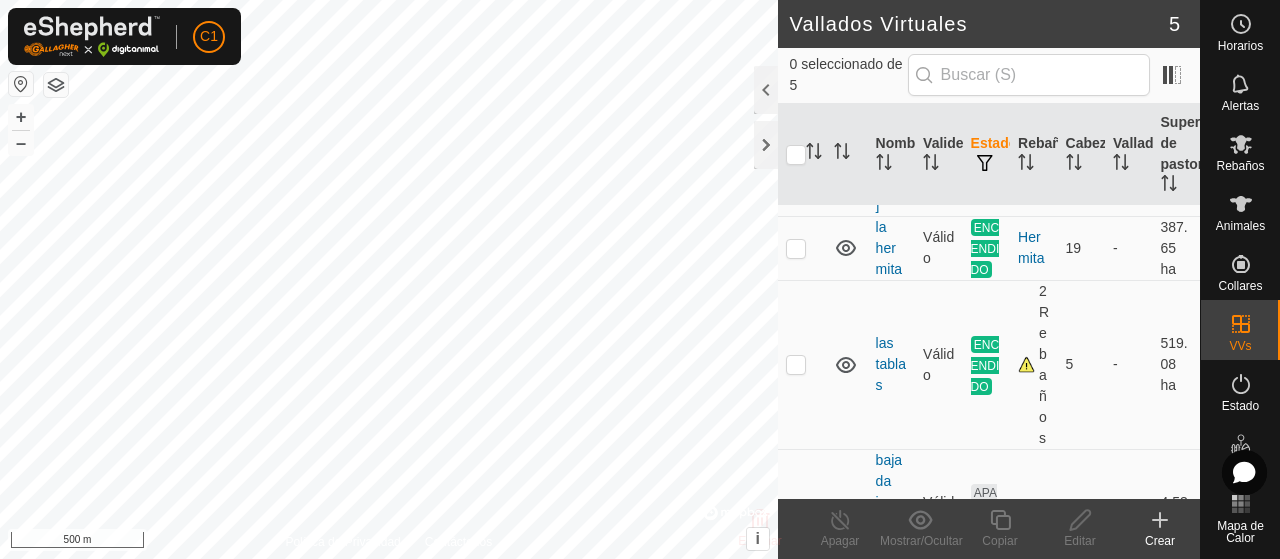 click on "2 Rebaños" at bounding box center [1033, 365] 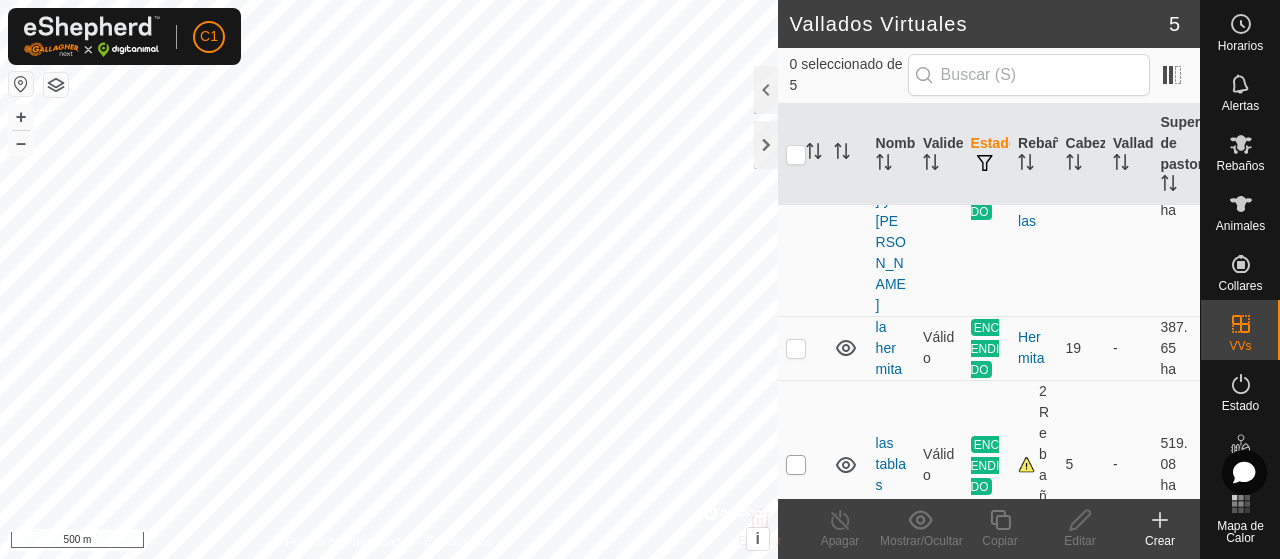 click at bounding box center (796, 465) 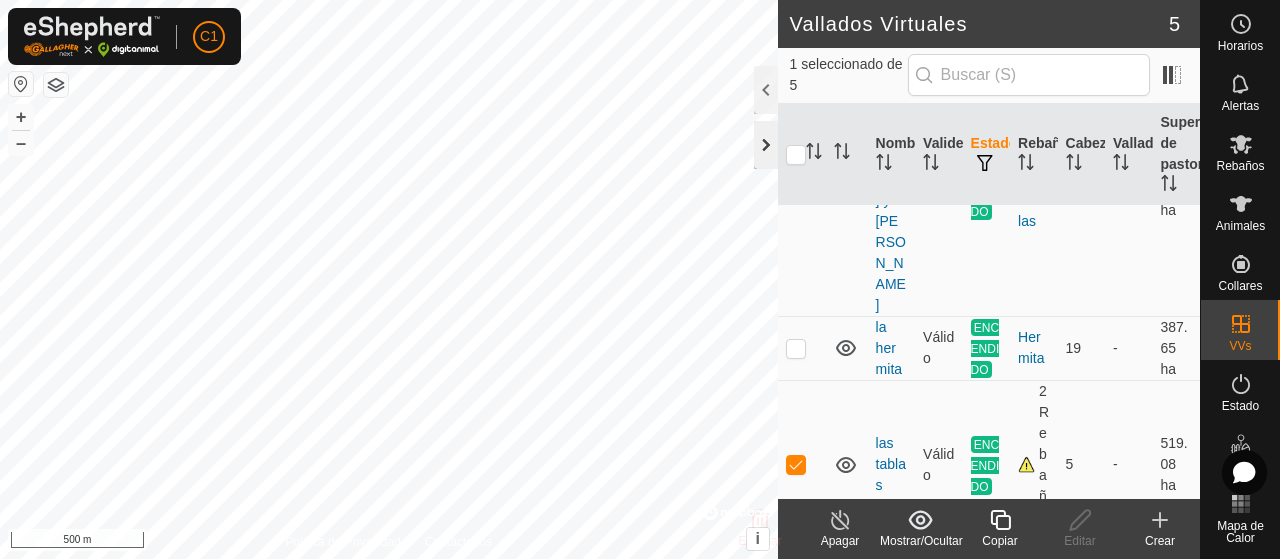 click 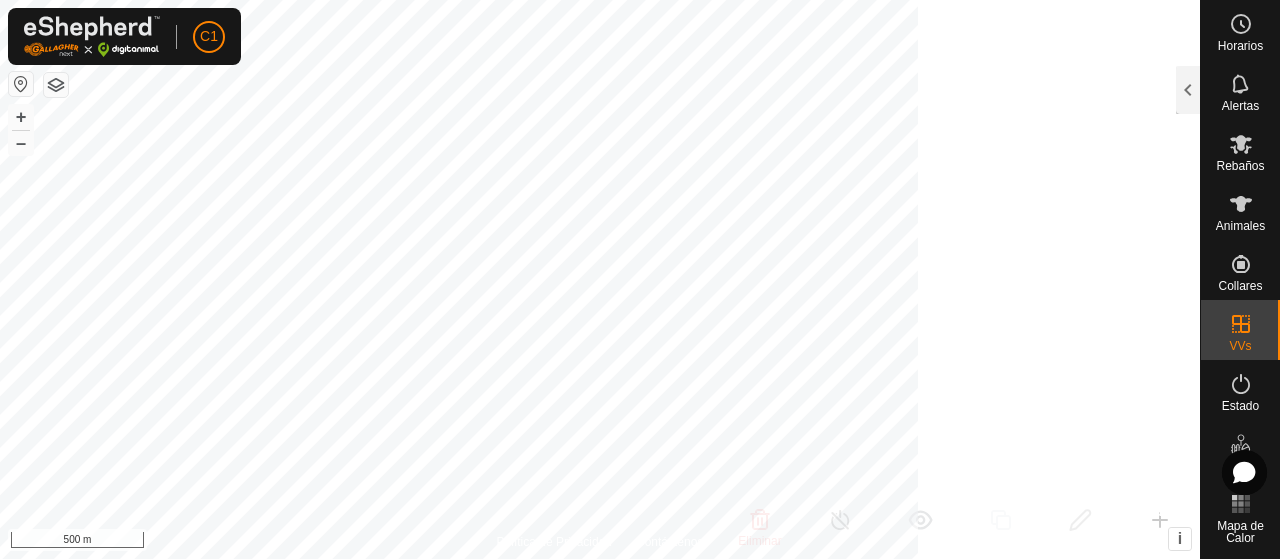 scroll, scrollTop: 482, scrollLeft: 0, axis: vertical 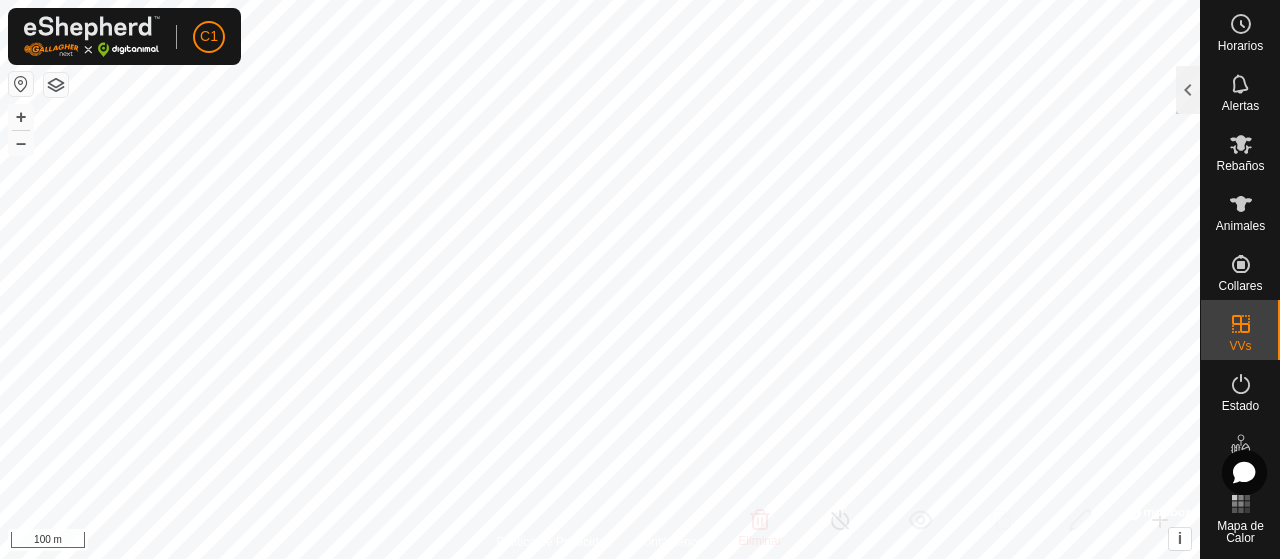 click on "C1 Horarios Alertas Rebaños Animales Collares VVs Estado Infra Mapa de Calor Ayuda Vallados Virtuales 5 1 seleccionado de 5     Nombre   Validez   Estado   Rebaño   [PERSON_NAME]   Superficie de pastoreo   VV sin recinto  jugadero [PERSON_NAME] y [PERSON_NAME]  ENCENDIDO  Paridasynovillas   15   -   1,702.97 ha  la [PERSON_NAME]  ENCENDIDO  Hermita   19   -   387.65 ha  las tablas  Válido  ENCENDIDO  2 Rebaños   5   -   519.08 [PERSON_NAME] jugadero pabellon  Válido  APAGADO  -   0   -   4.53 ha  colo del [PERSON_NAME] manga  Válido  APAGADO  -   0   -   7.76 ha  Eliminar  Apagar   Mostrar/Ocultar   Copiar   Editar   Crear  Política de Privacidad Contáctenos
0852
4234940847
Paridasynovillas
jugadero [PERSON_NAME] y [PERSON_NAME] + – ⇧ i ©  Mapbox , ©  OpenStreetMap ,  Improve this map 100 m" at bounding box center (640, 279) 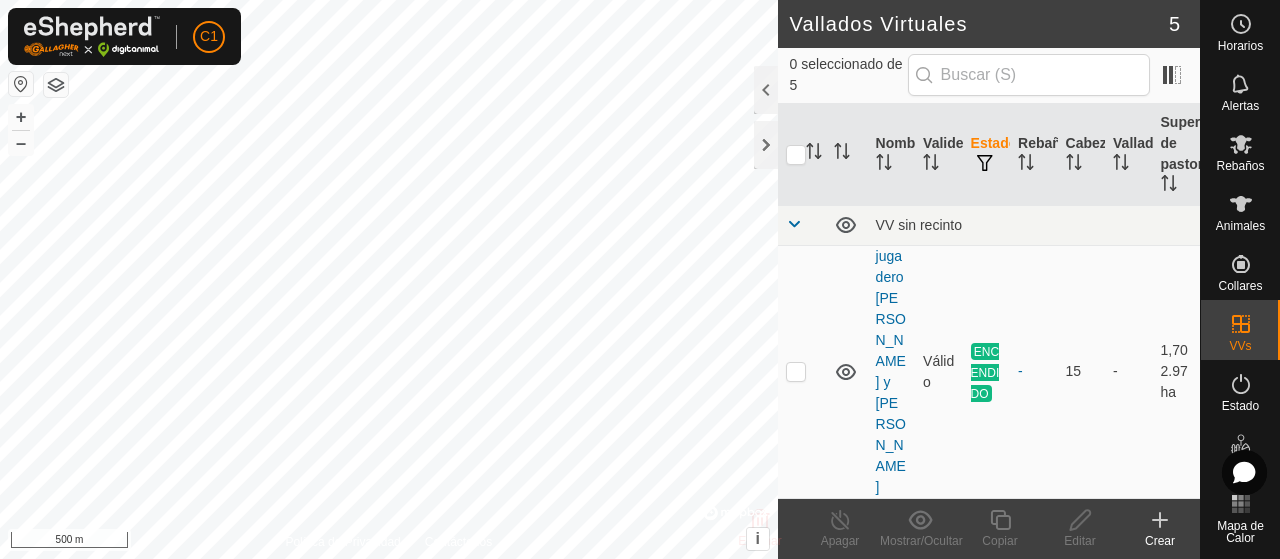 scroll, scrollTop: 0, scrollLeft: 0, axis: both 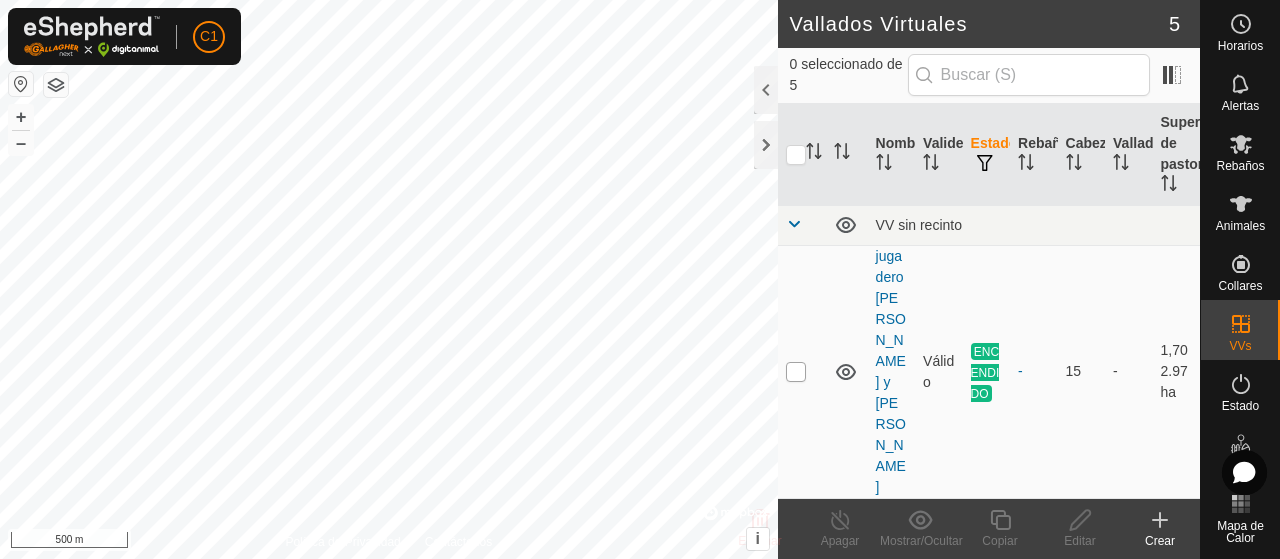 click at bounding box center (796, 372) 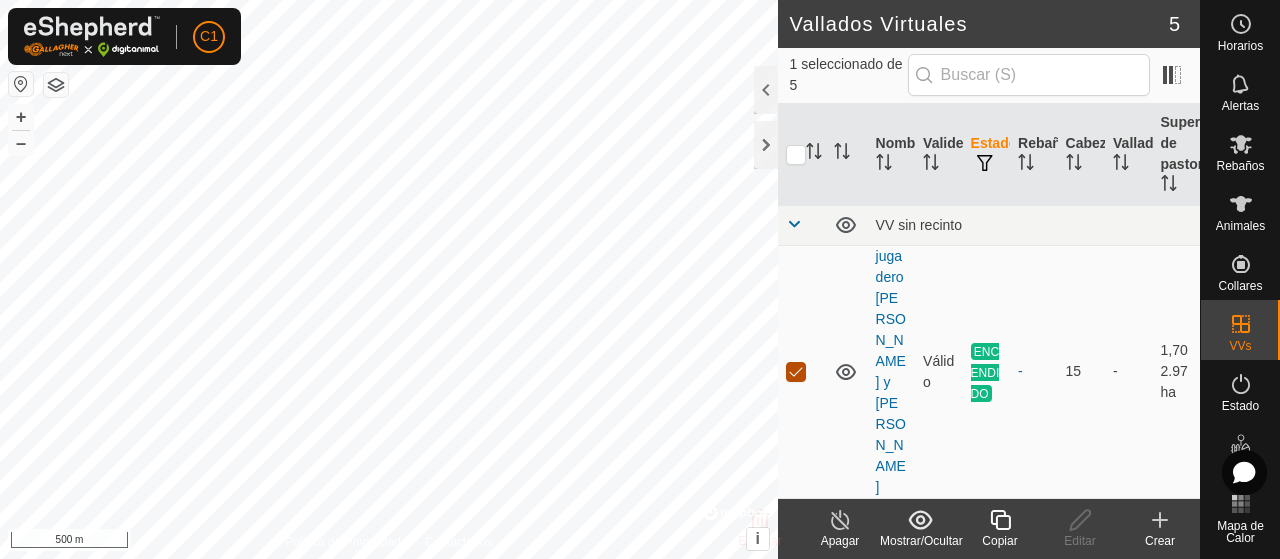 click at bounding box center [796, 372] 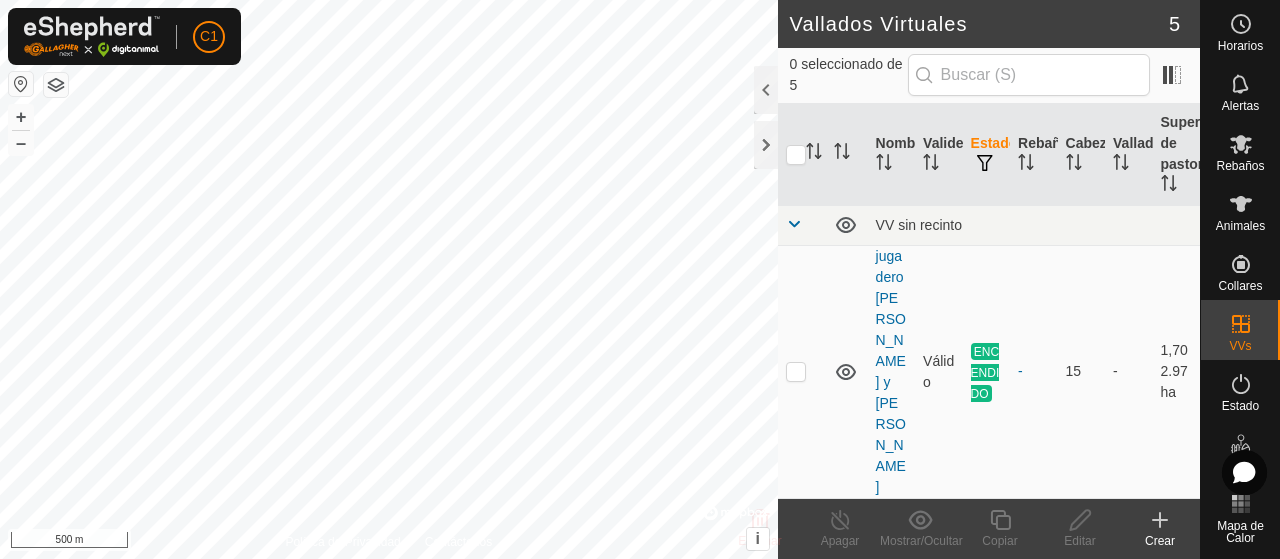 click at bounding box center (796, 531) 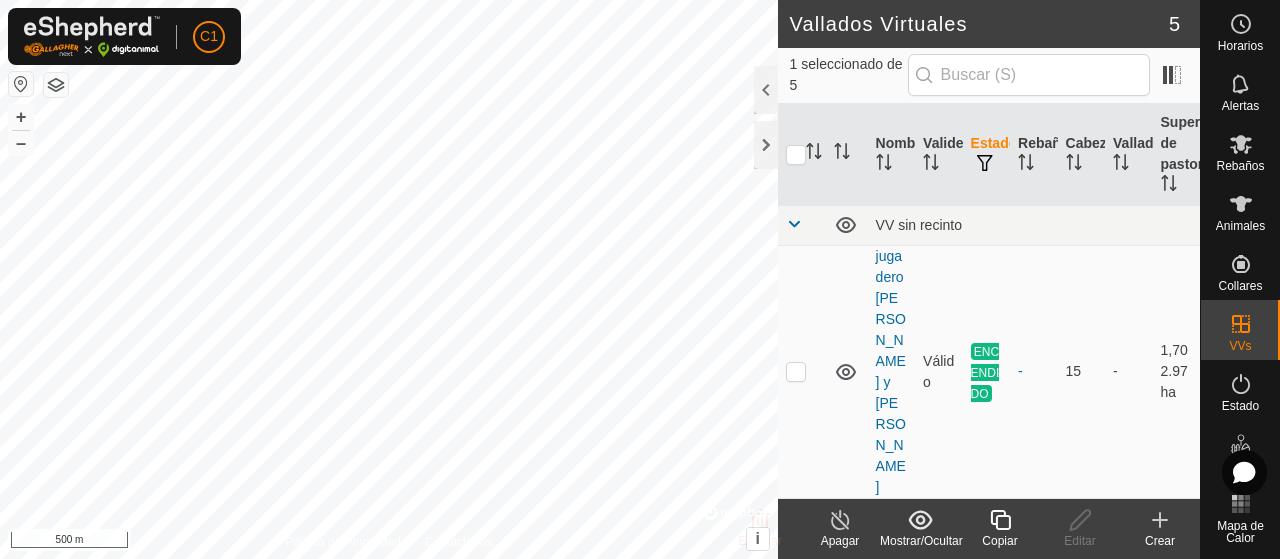 click 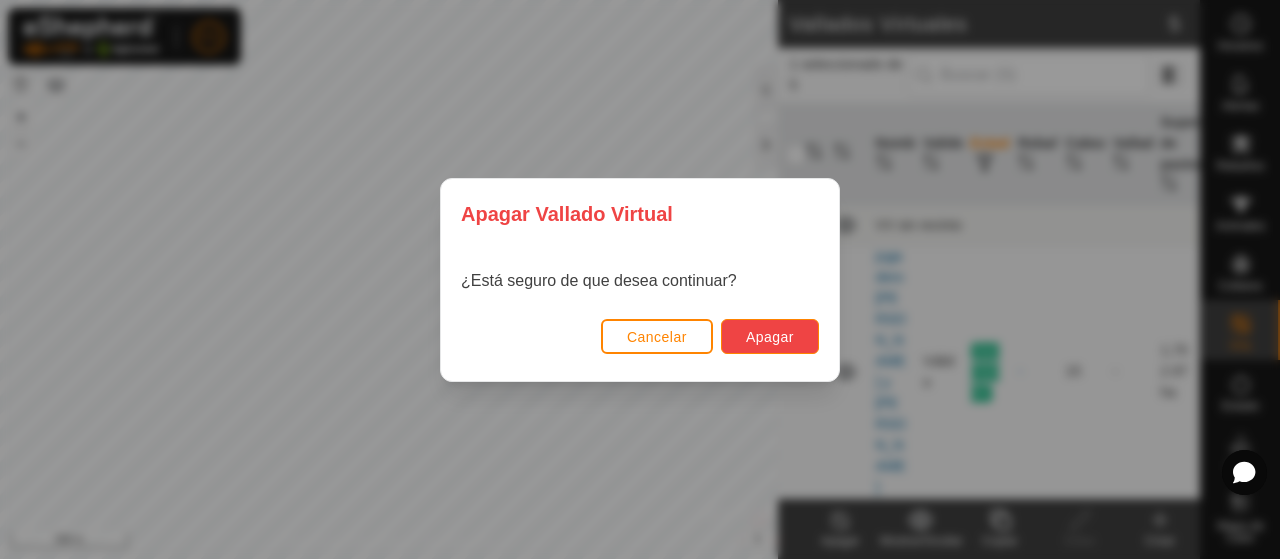 click on "Apagar" at bounding box center (770, 336) 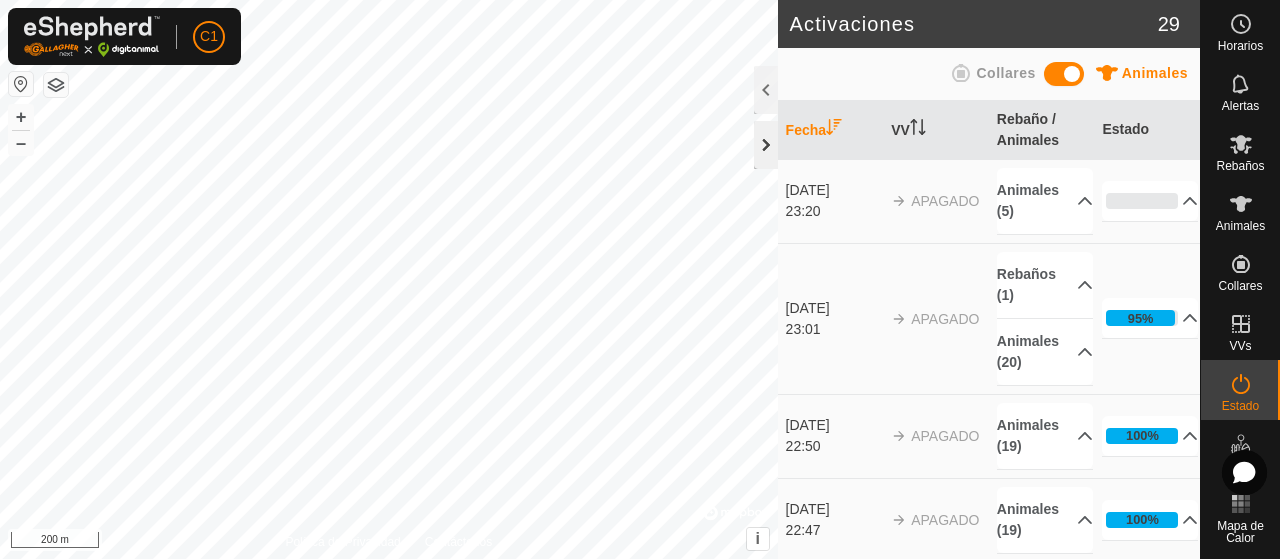 click 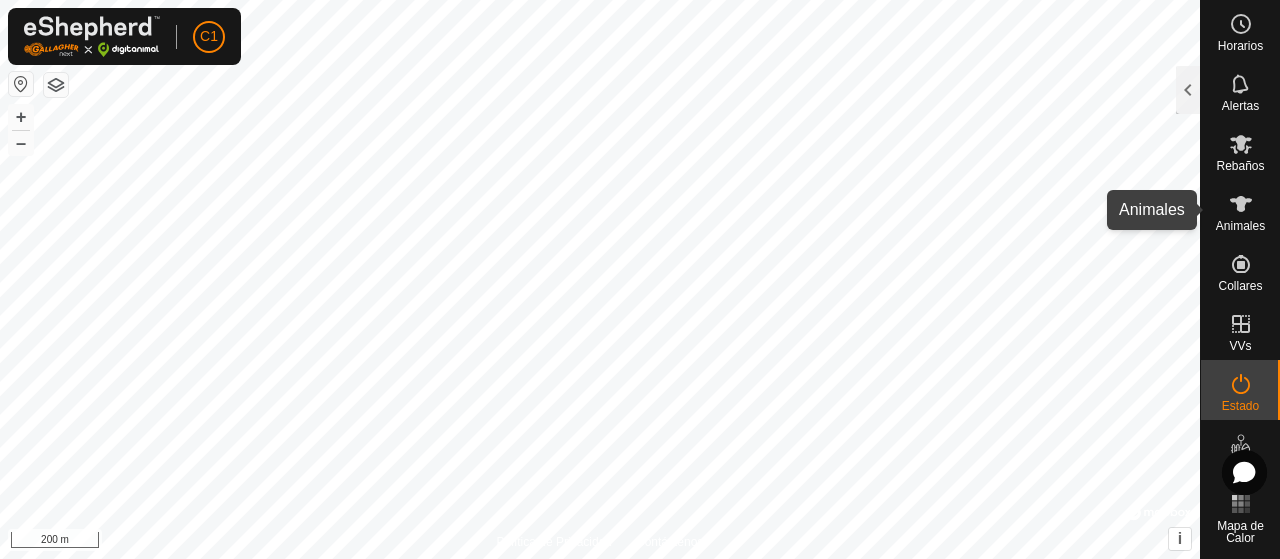 click on "Animales" at bounding box center (1240, 226) 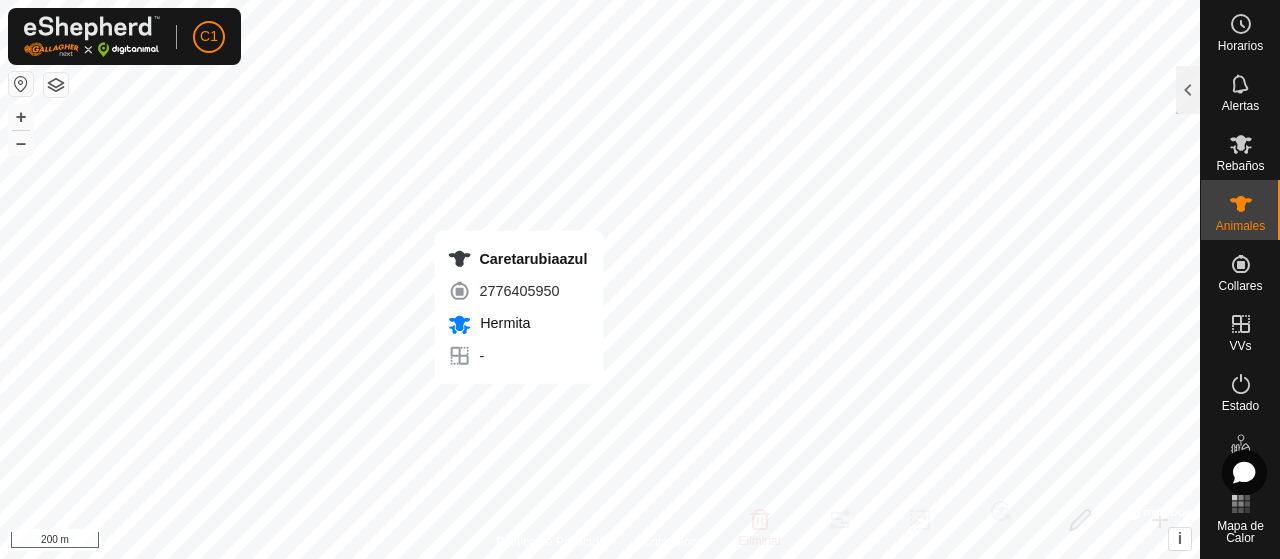 checkbox on "true" 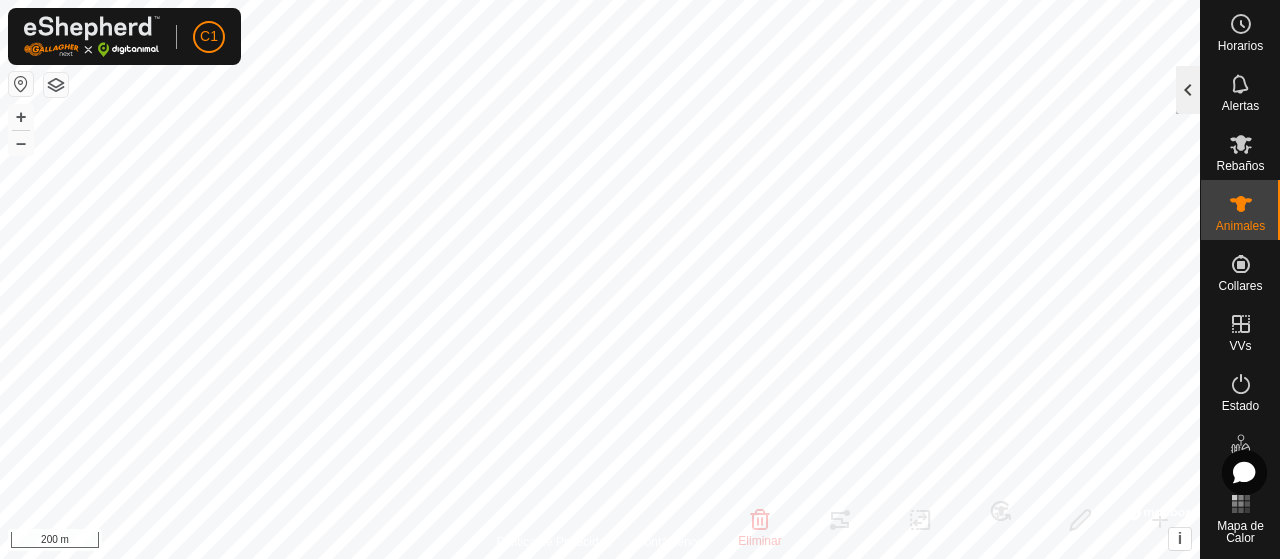 click 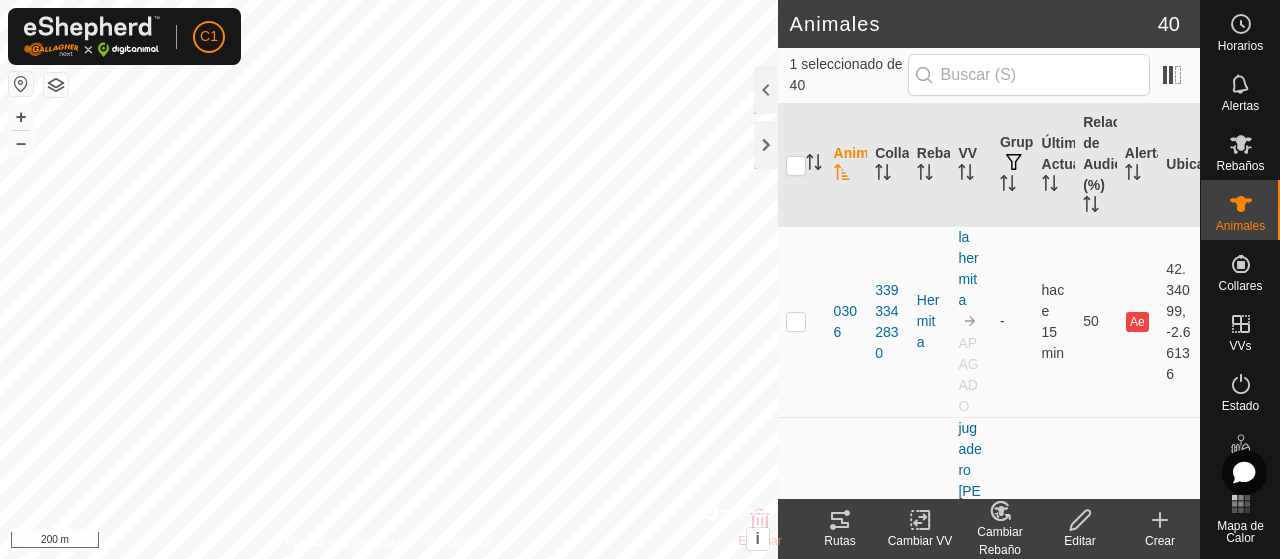 click 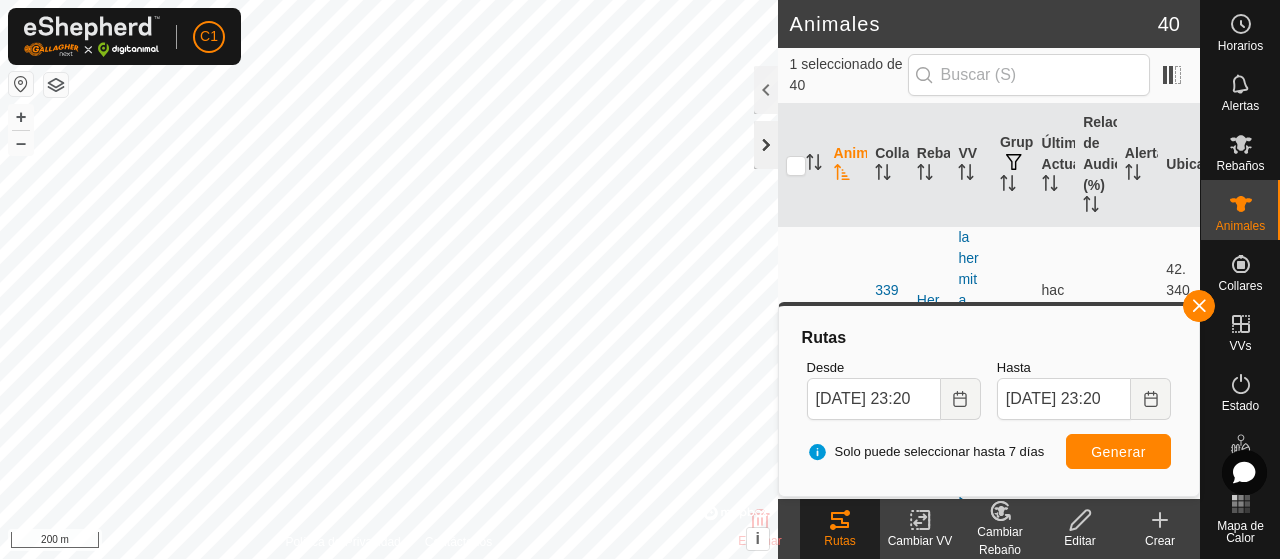 click 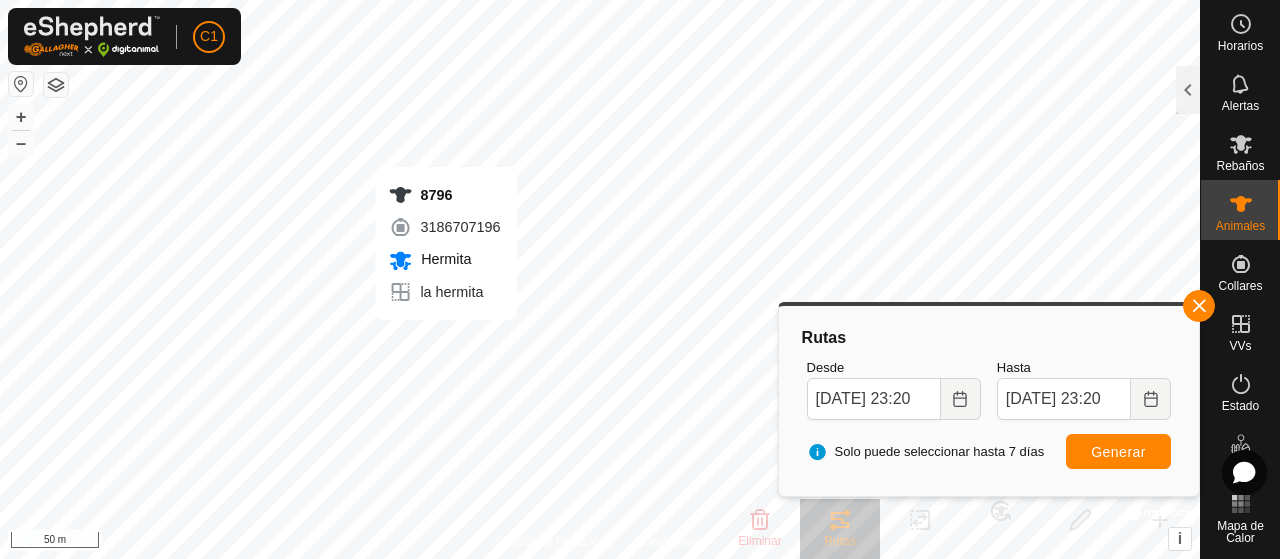checkbox on "true" 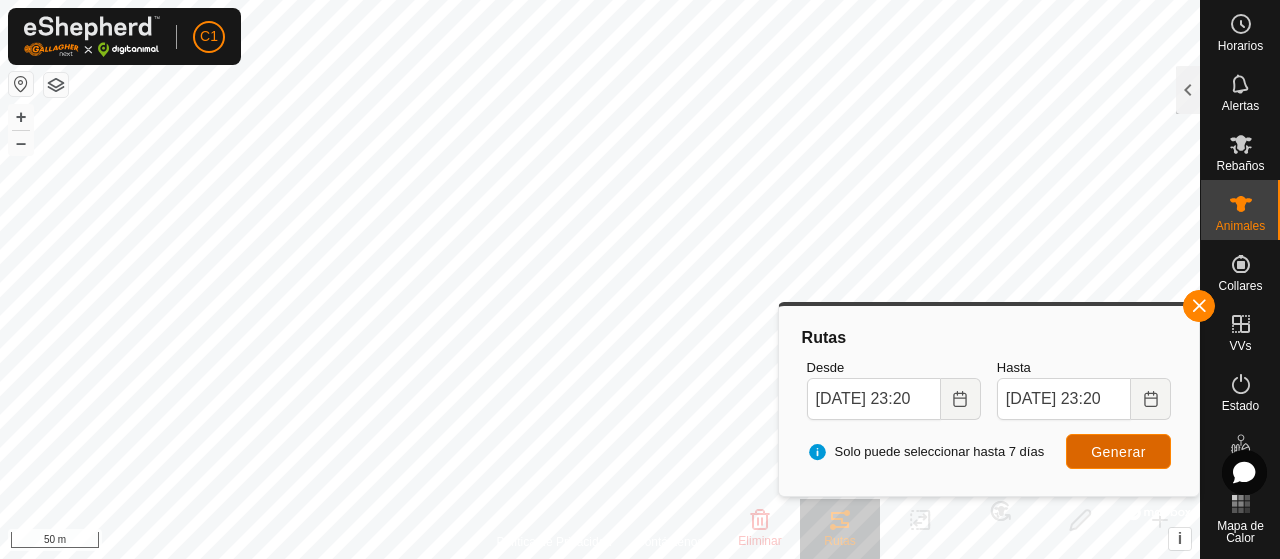 click on "Generar" at bounding box center (1118, 452) 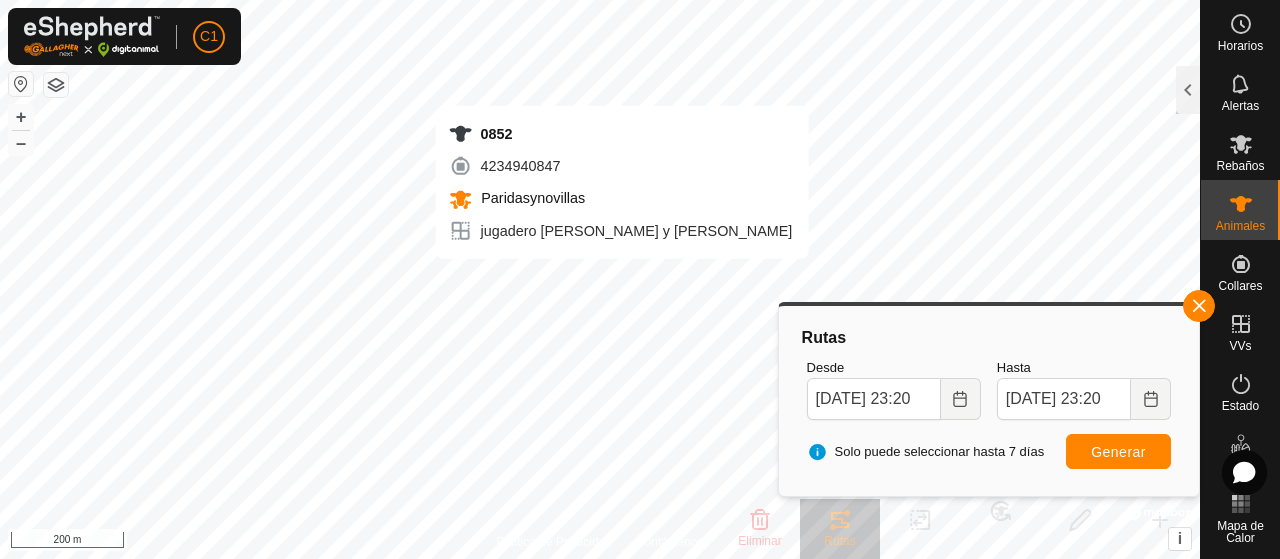 checkbox on "true" 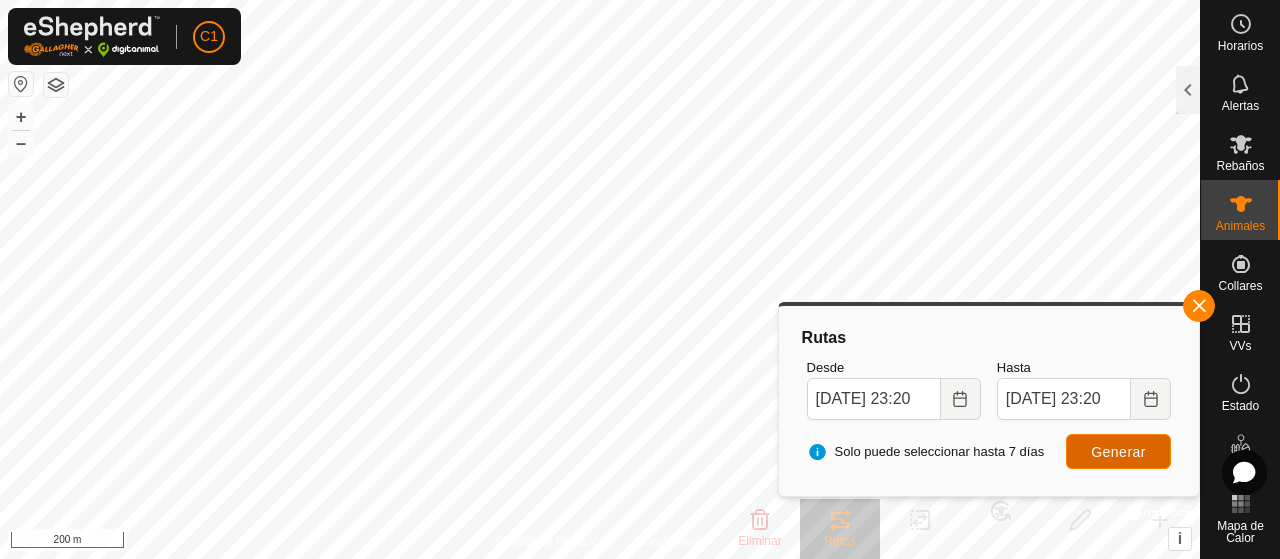 click on "Generar" at bounding box center (1118, 451) 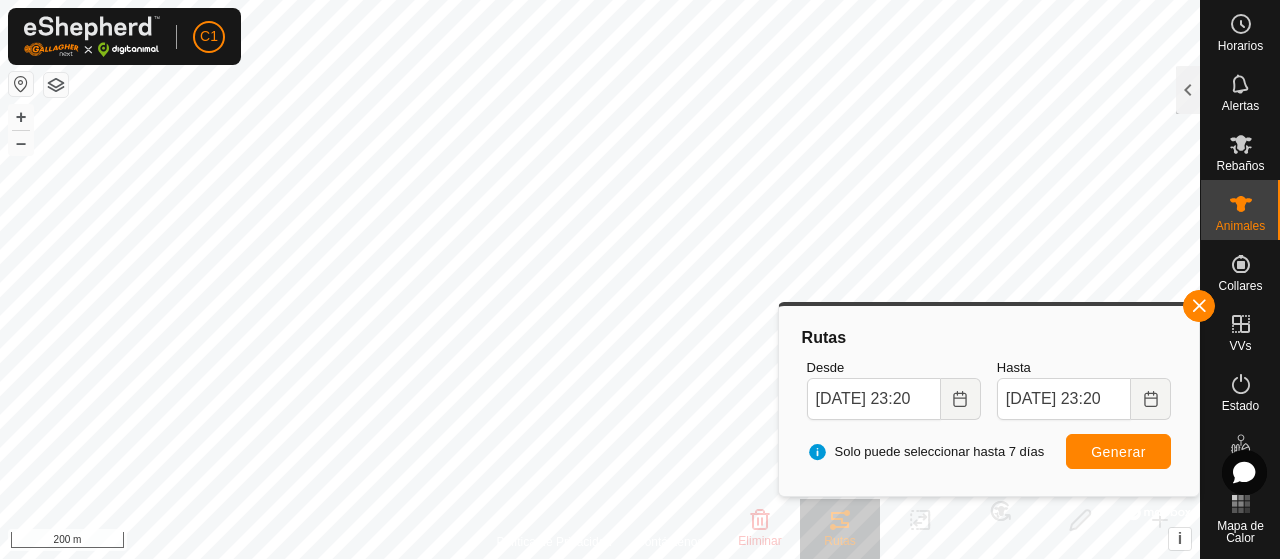 checkbox on "false" 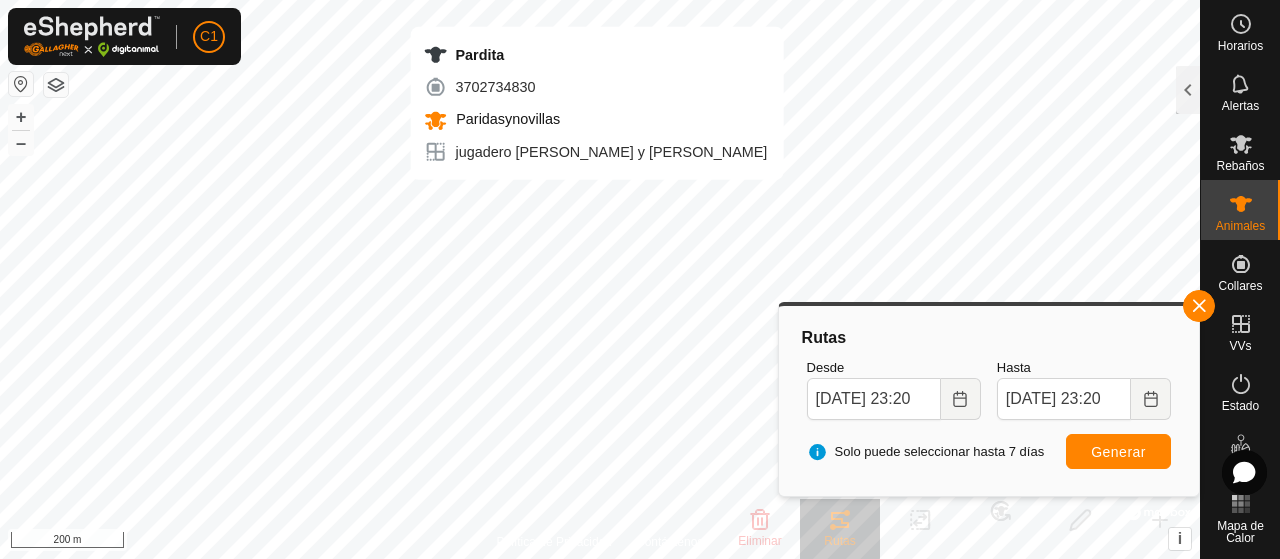 checkbox on "false" 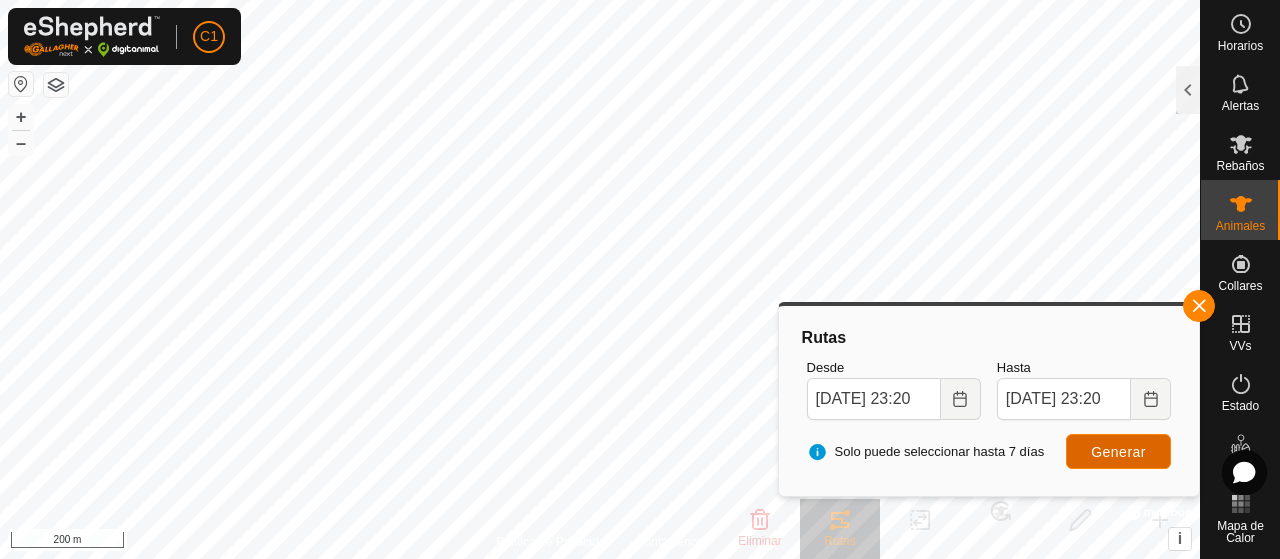 click on "Generar" at bounding box center (1118, 451) 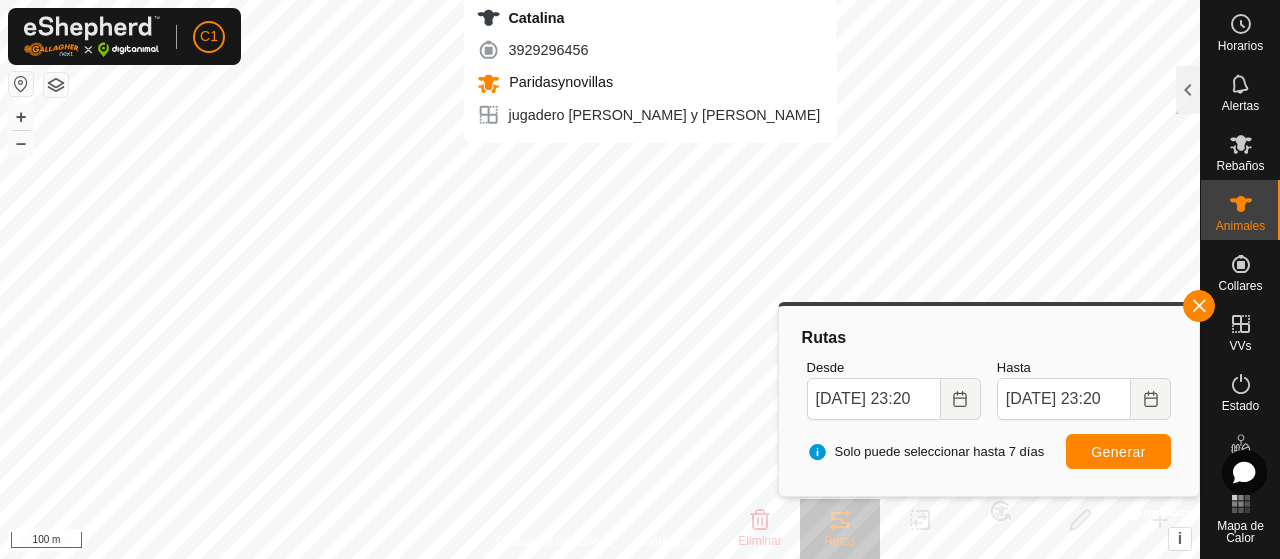 checkbox on "true" 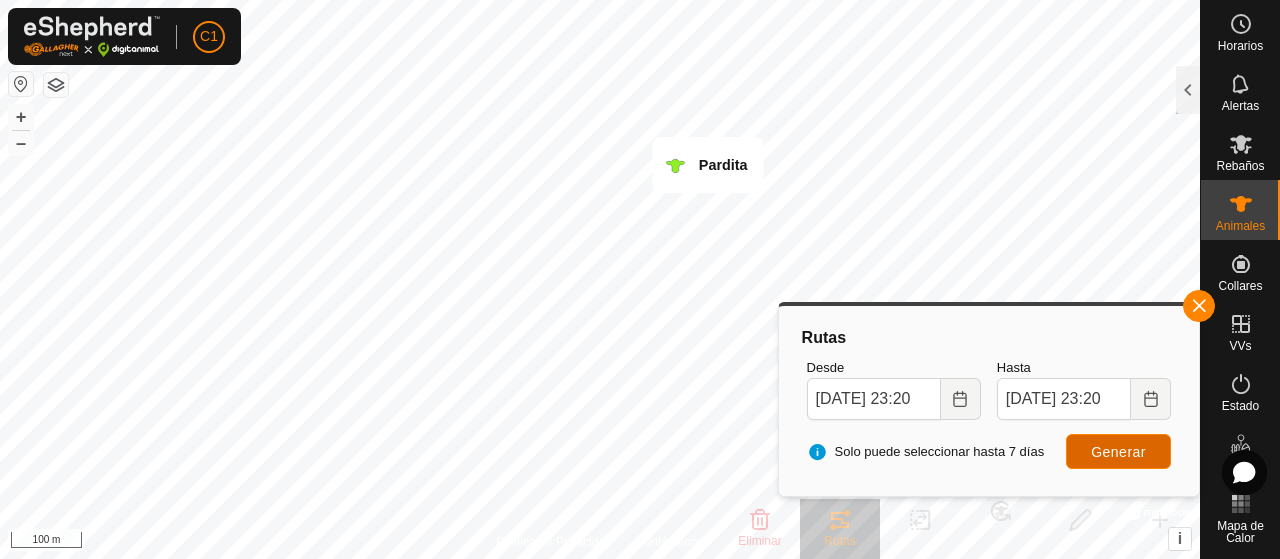 click on "Generar" at bounding box center [1118, 451] 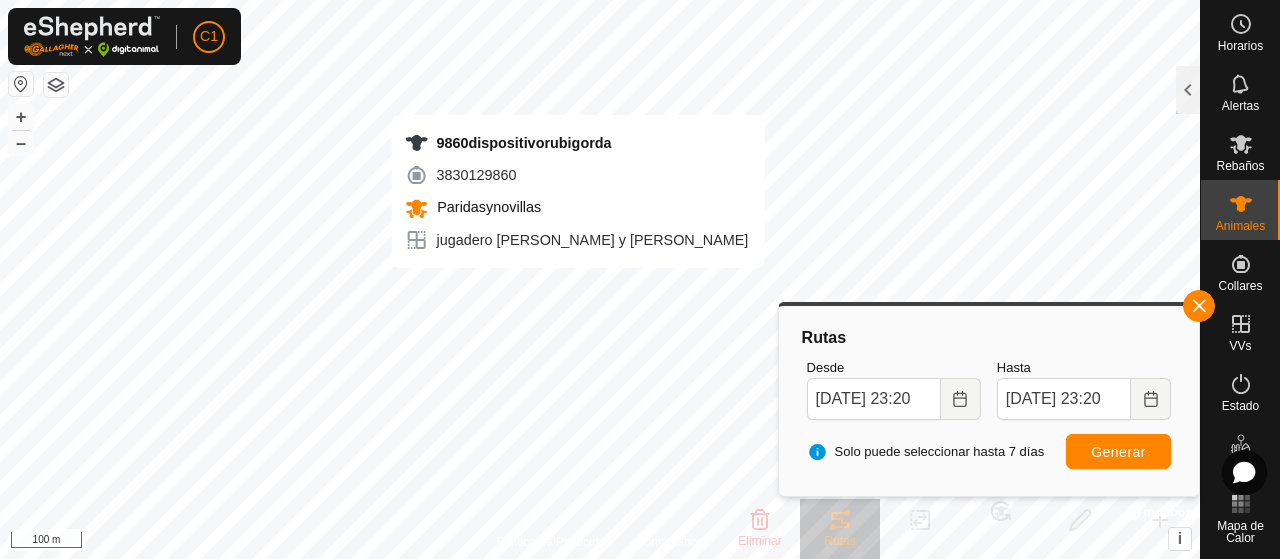 checkbox on "true" 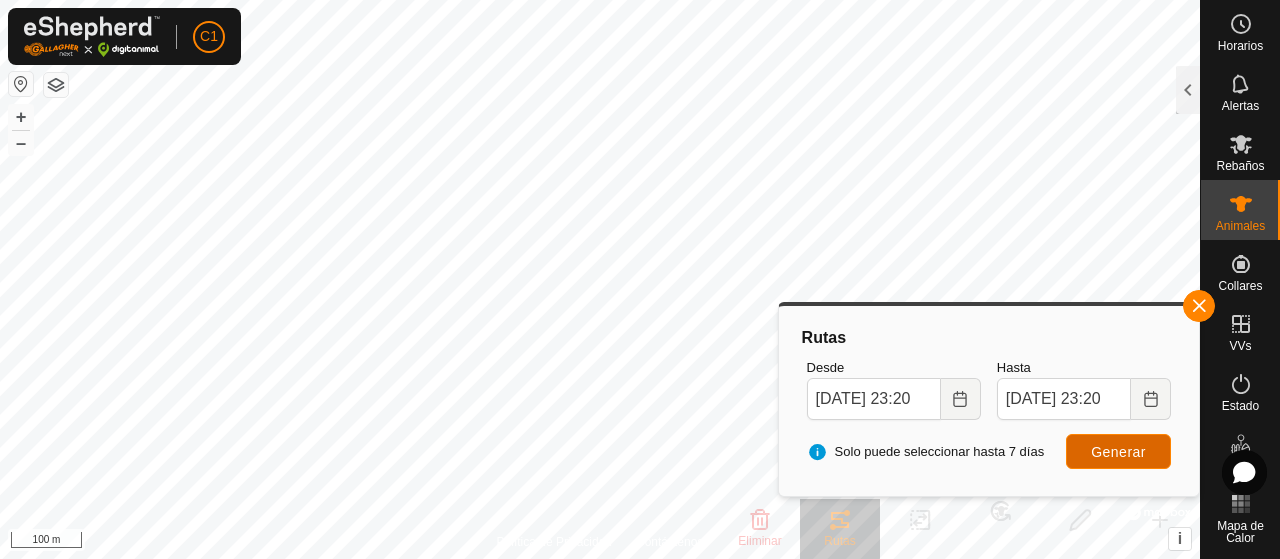 click on "Generar" at bounding box center (1118, 452) 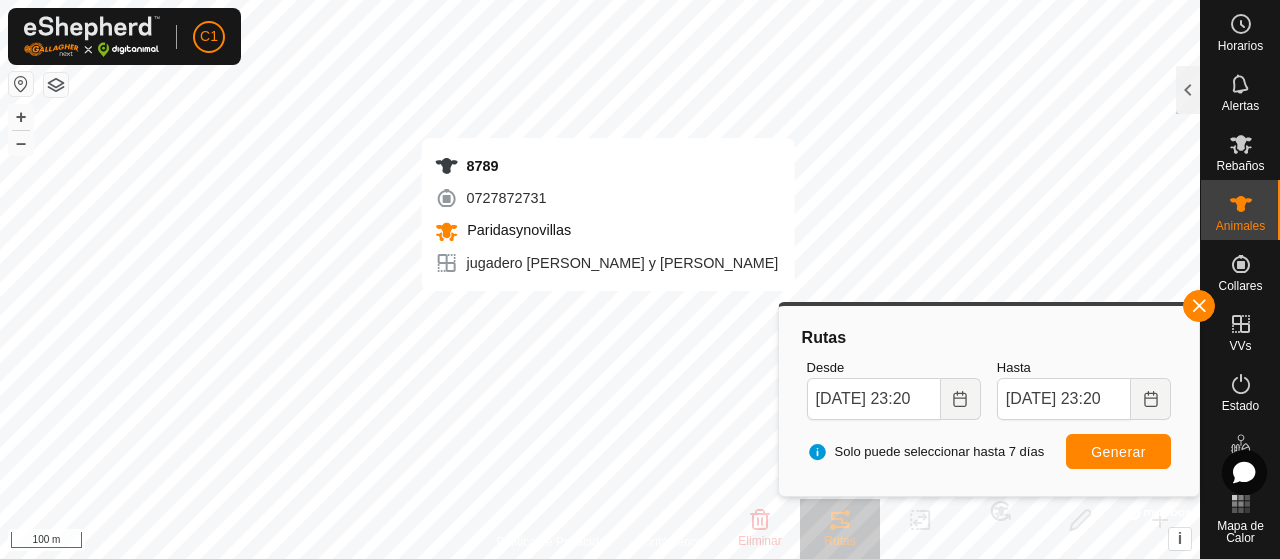checkbox on "true" 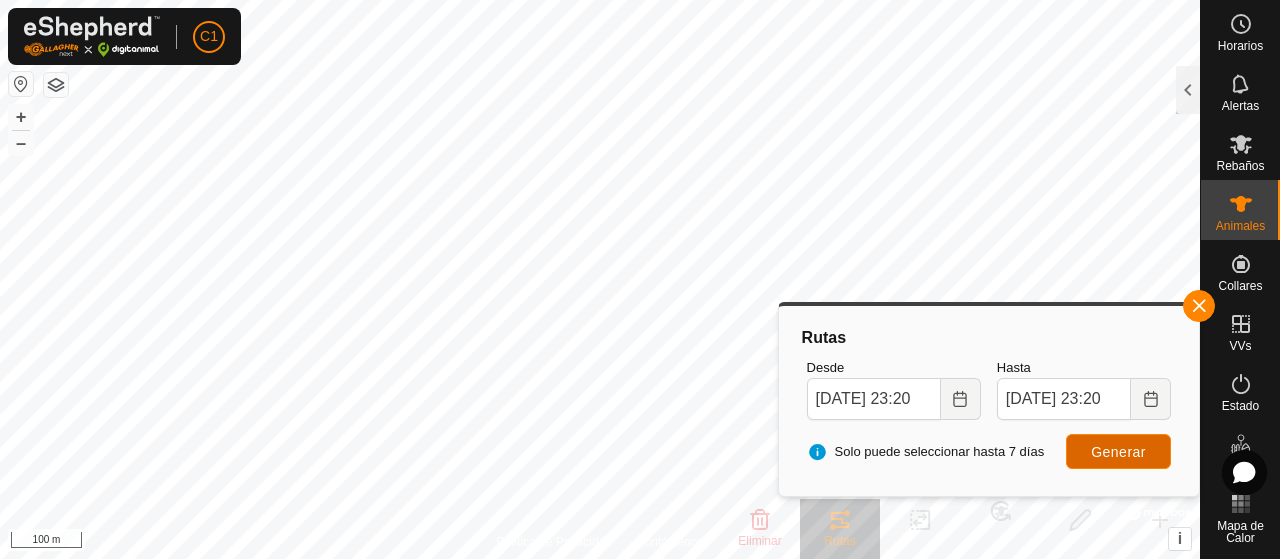 click on "Generar" at bounding box center (1118, 452) 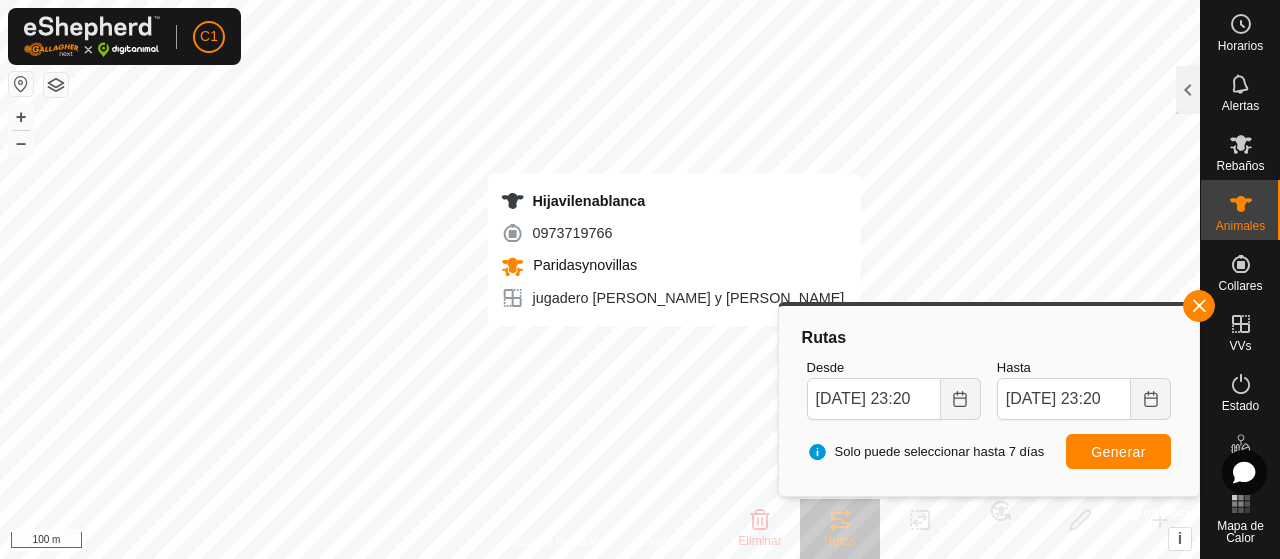 checkbox on "false" 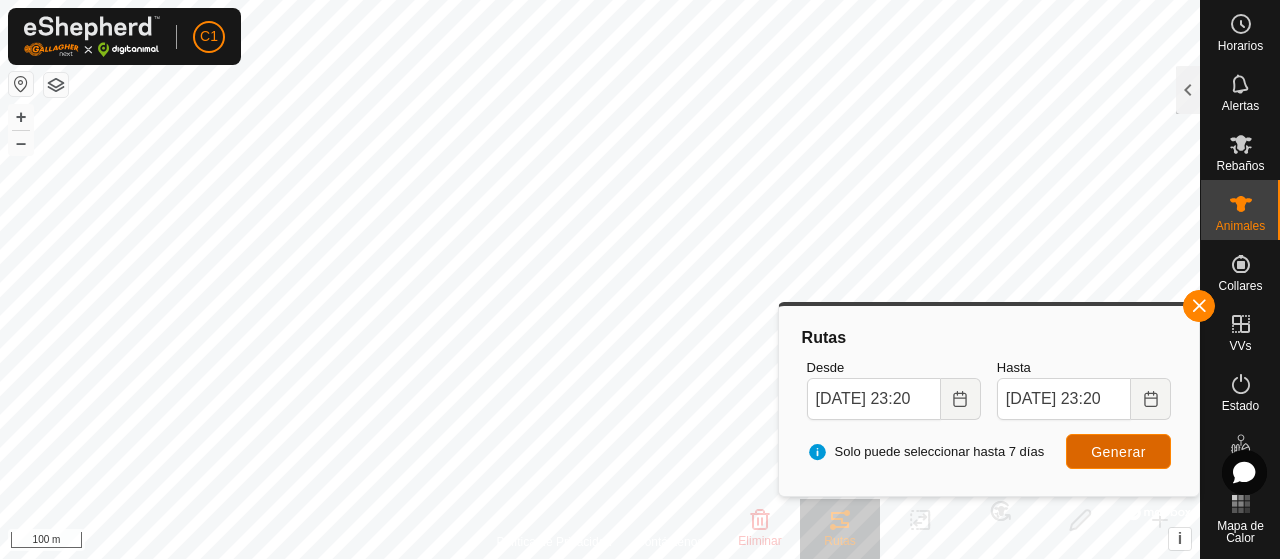 click on "Generar" at bounding box center [1118, 452] 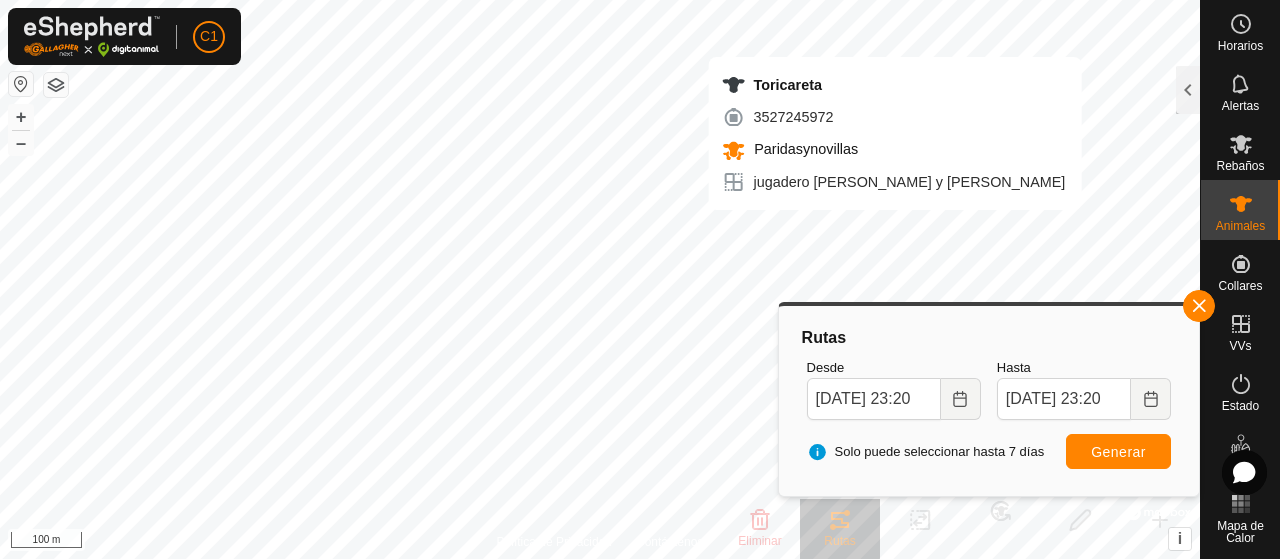 checkbox on "false" 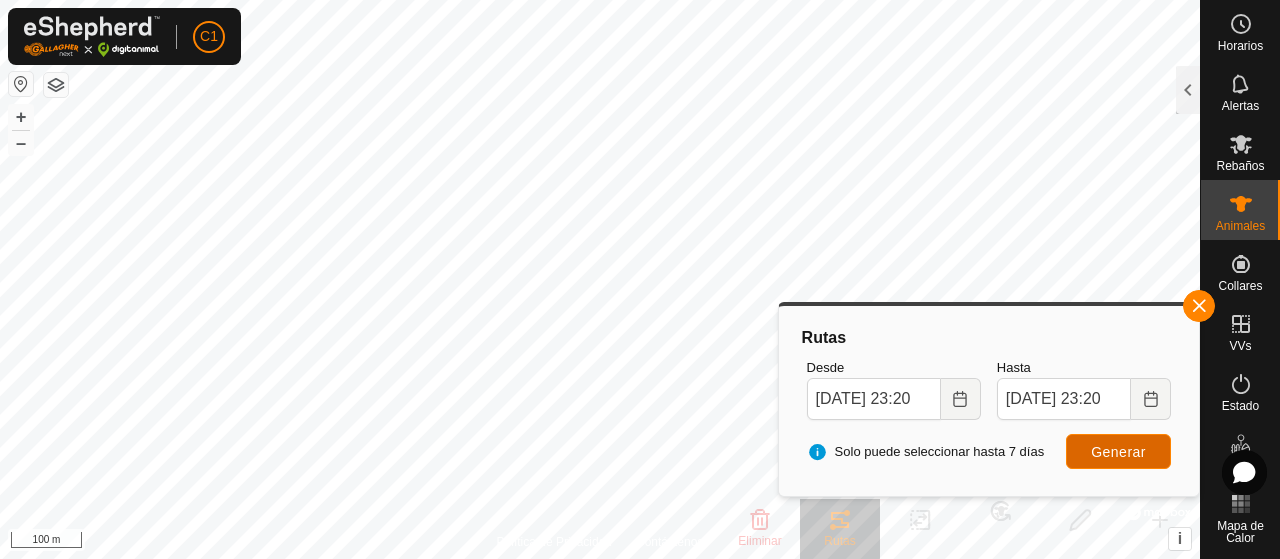 click on "Generar" at bounding box center (1118, 452) 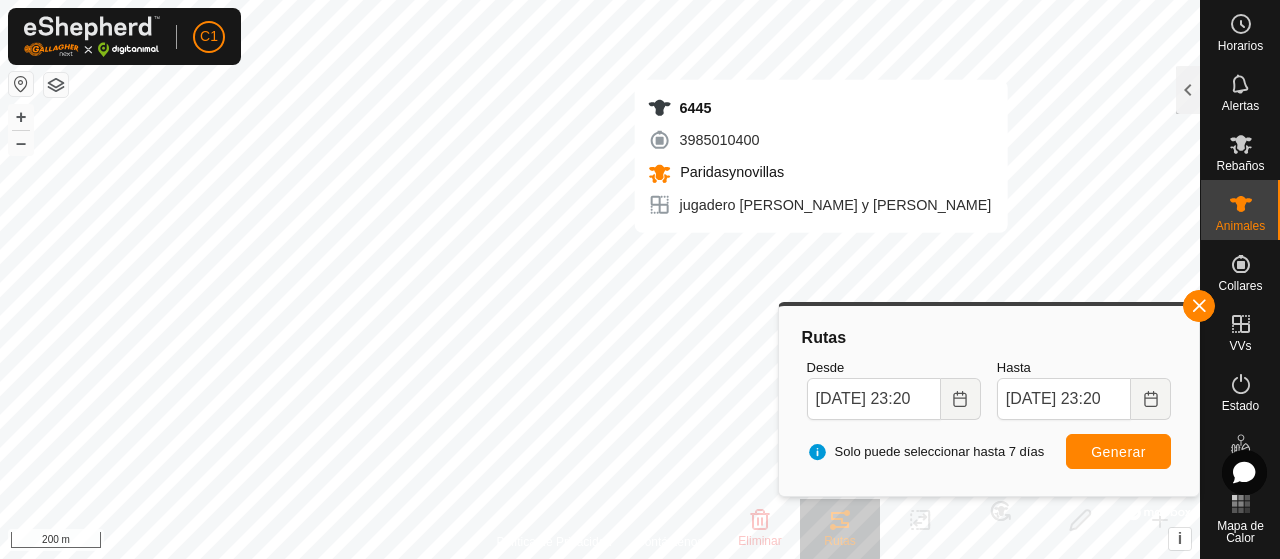 checkbox on "true" 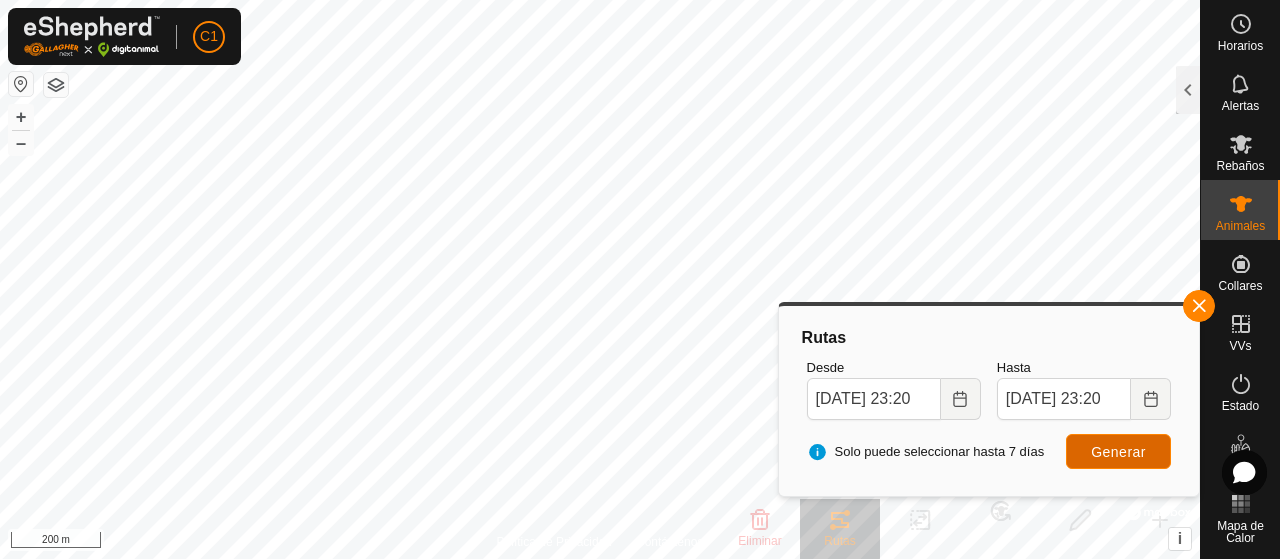click on "Generar" at bounding box center (1118, 452) 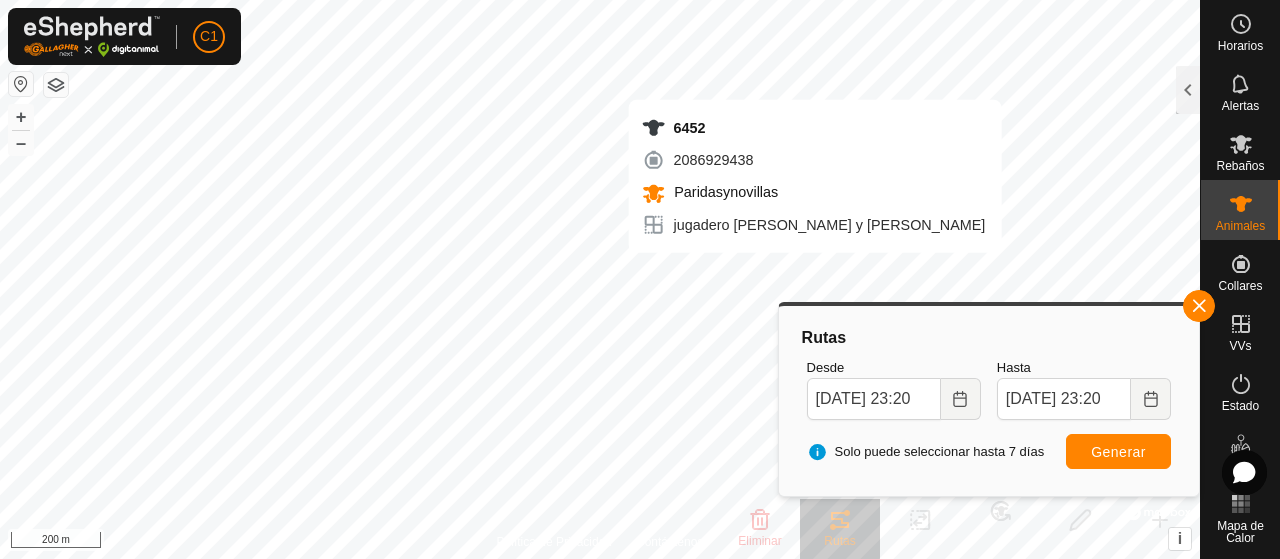 checkbox on "false" 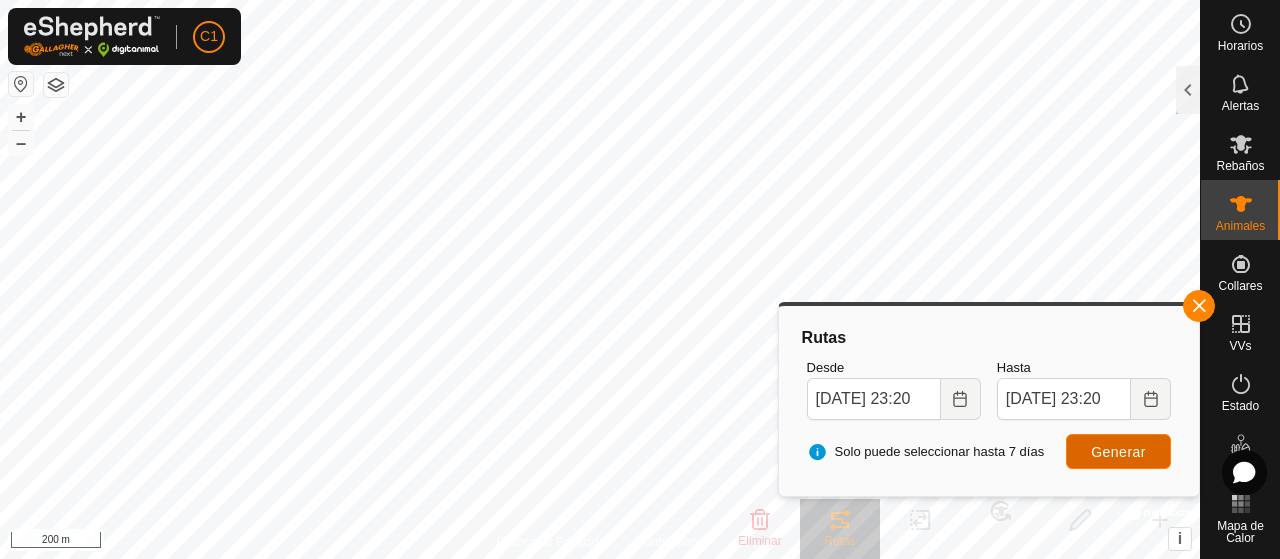 click on "Generar" at bounding box center (1118, 451) 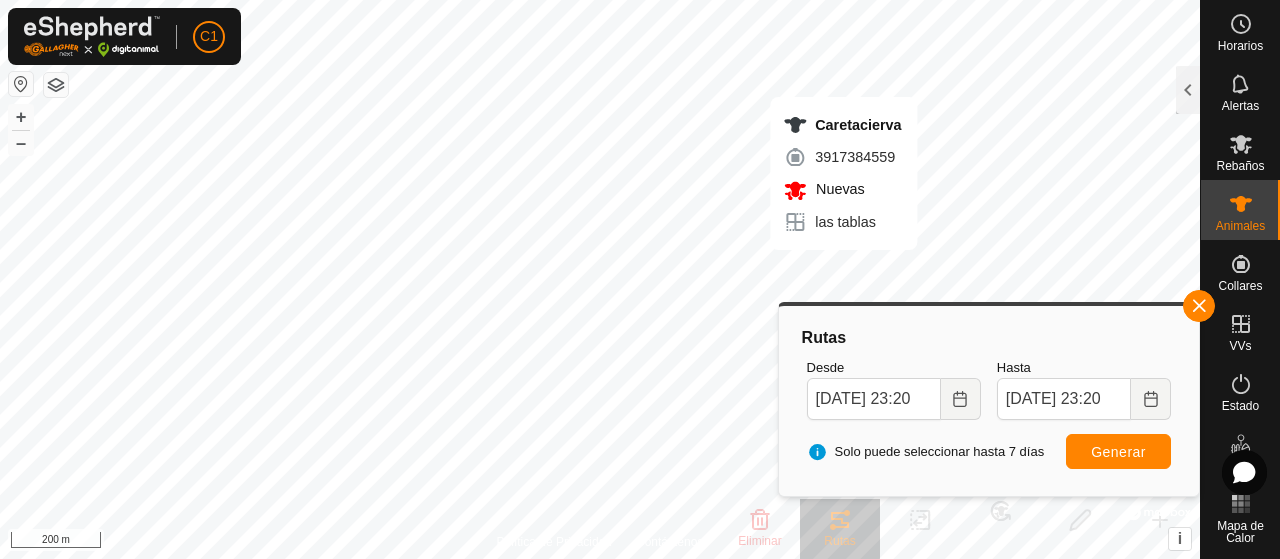 checkbox on "false" 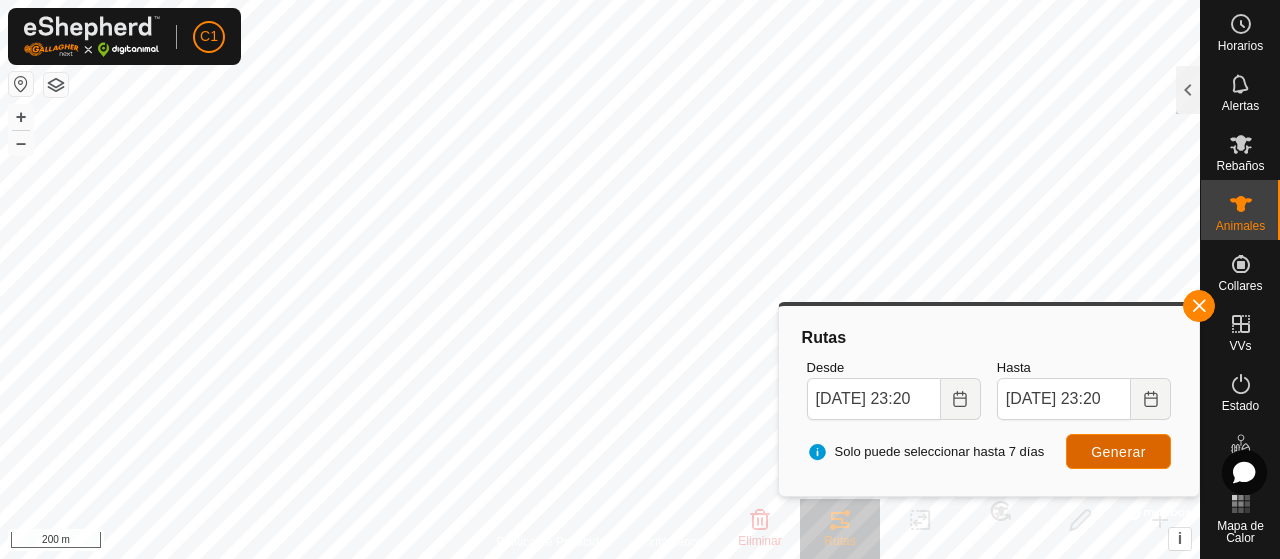 click on "Generar" at bounding box center [1118, 451] 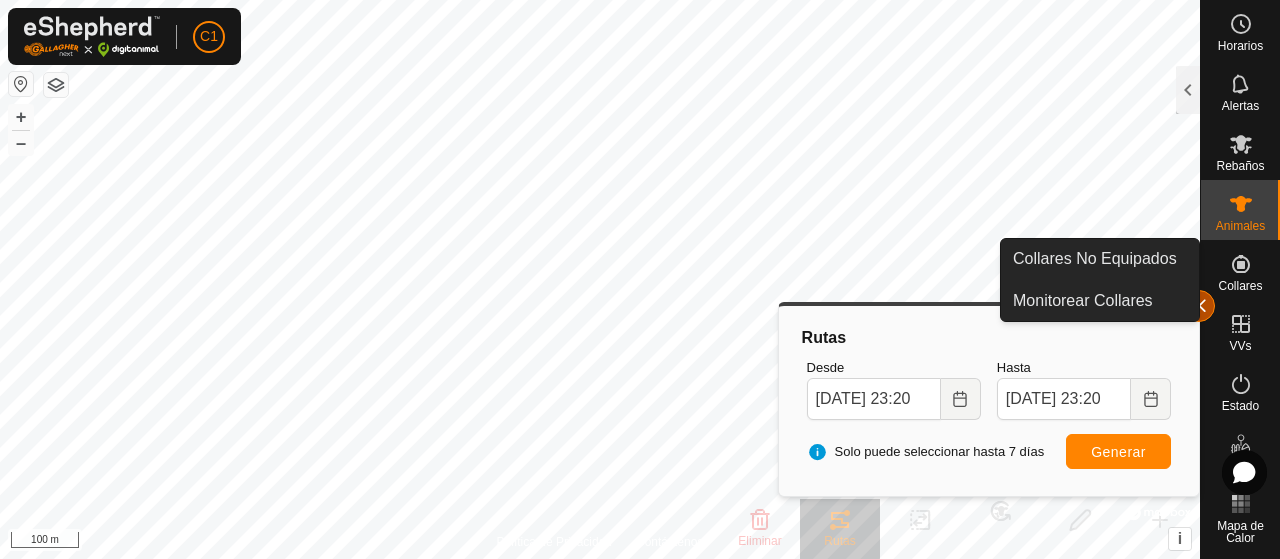 click at bounding box center [1199, 306] 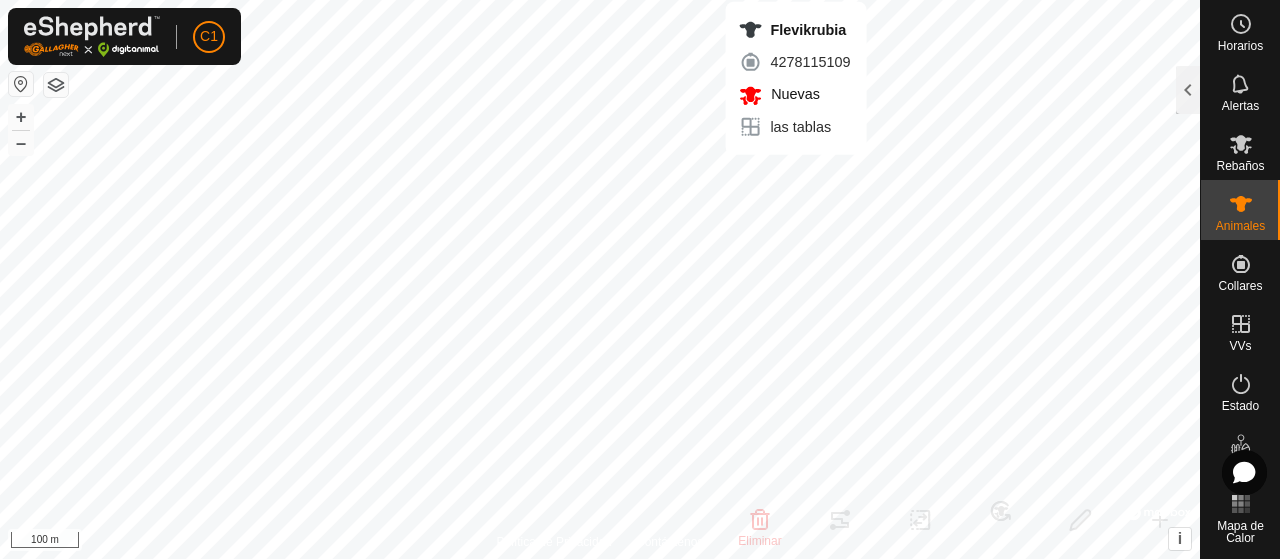 checkbox on "false" 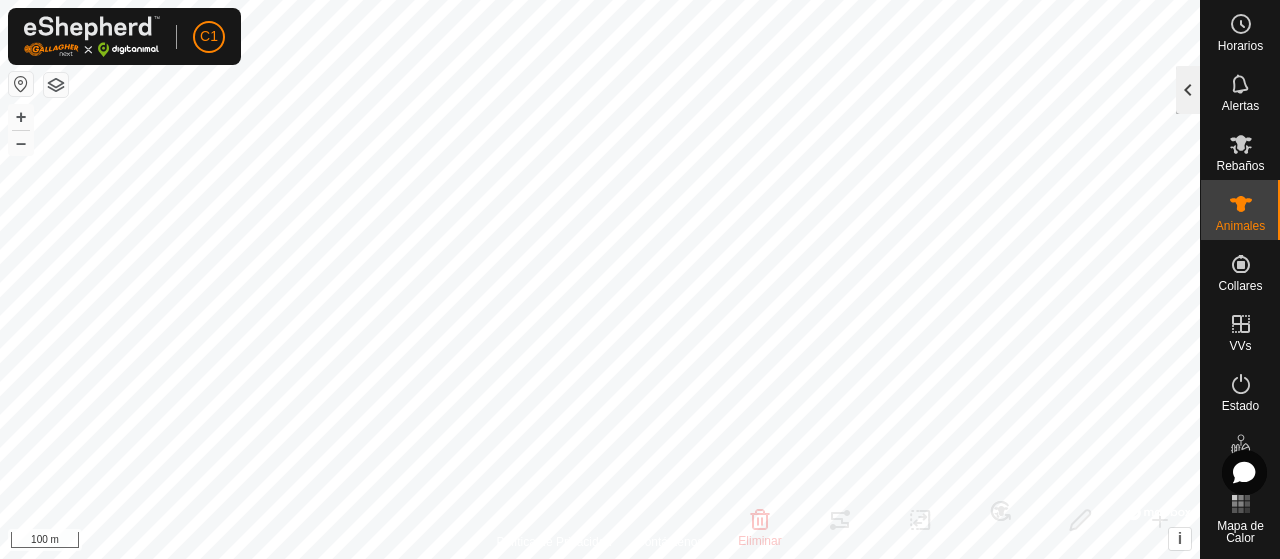 click 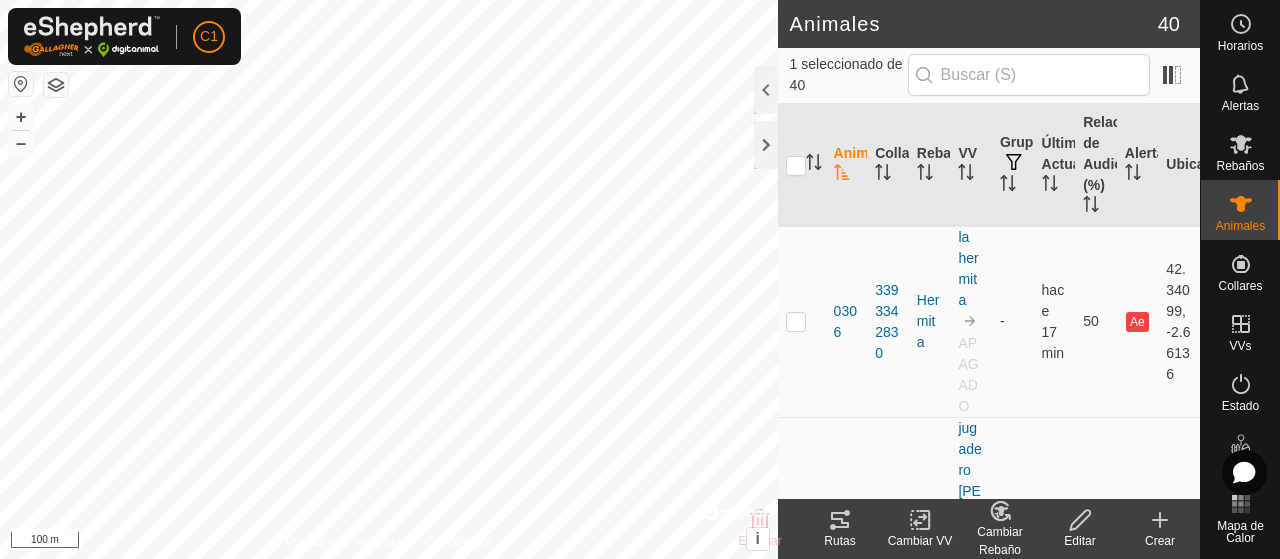 click 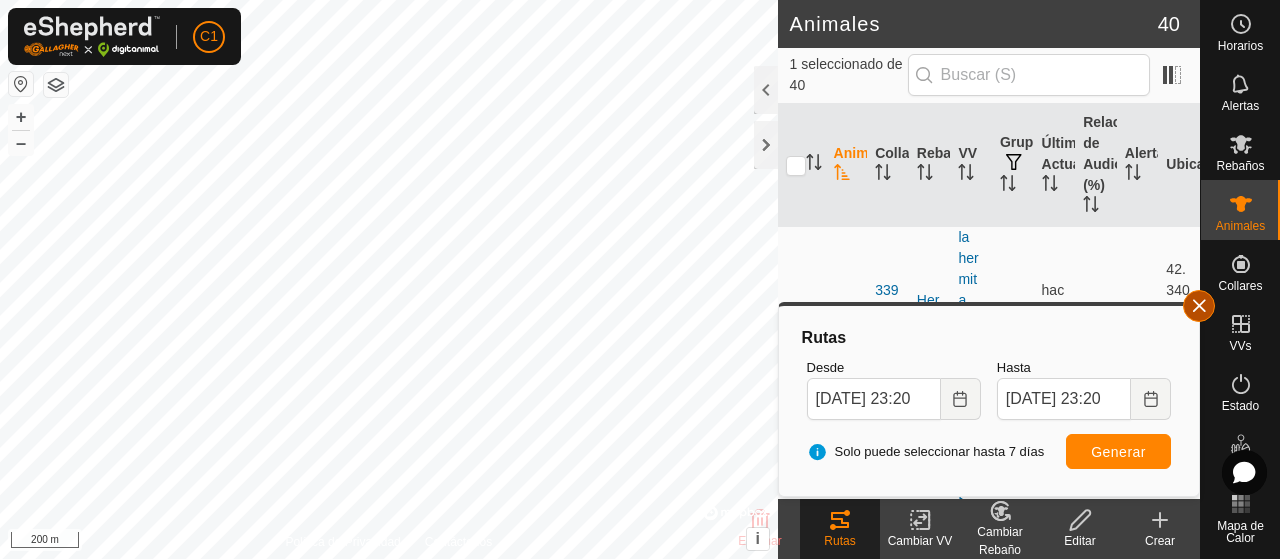 click at bounding box center [1199, 306] 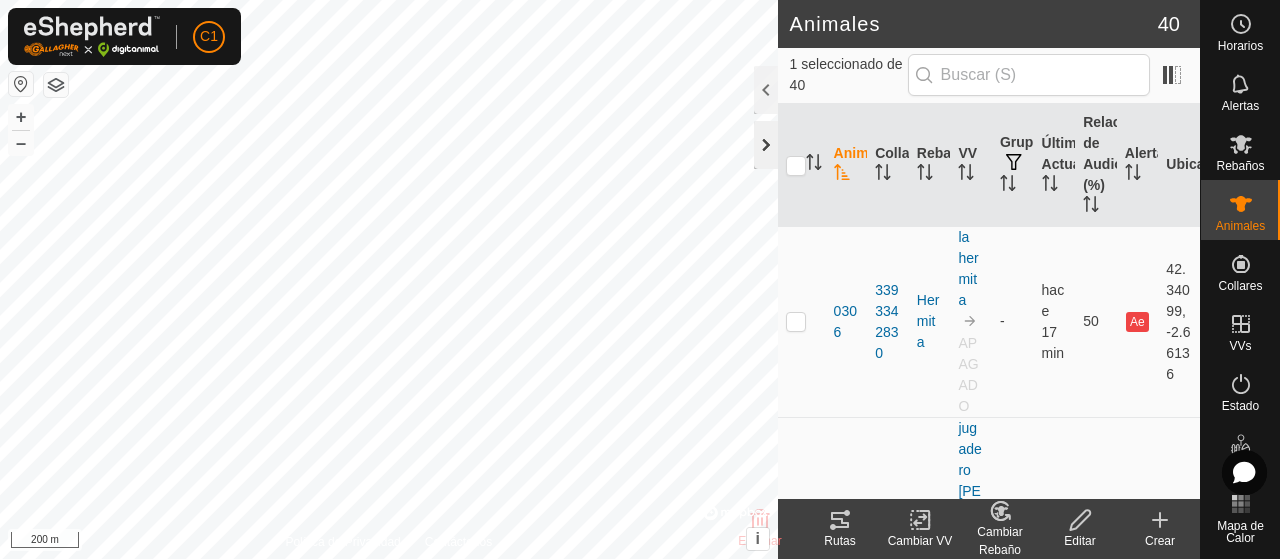 click 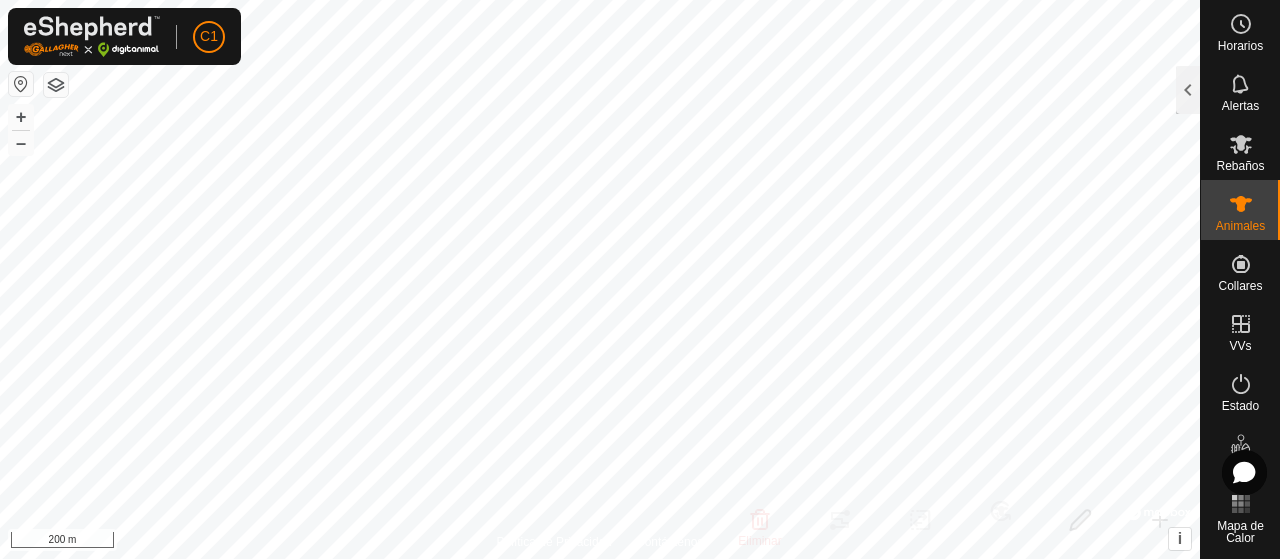 scroll, scrollTop: 0, scrollLeft: 0, axis: both 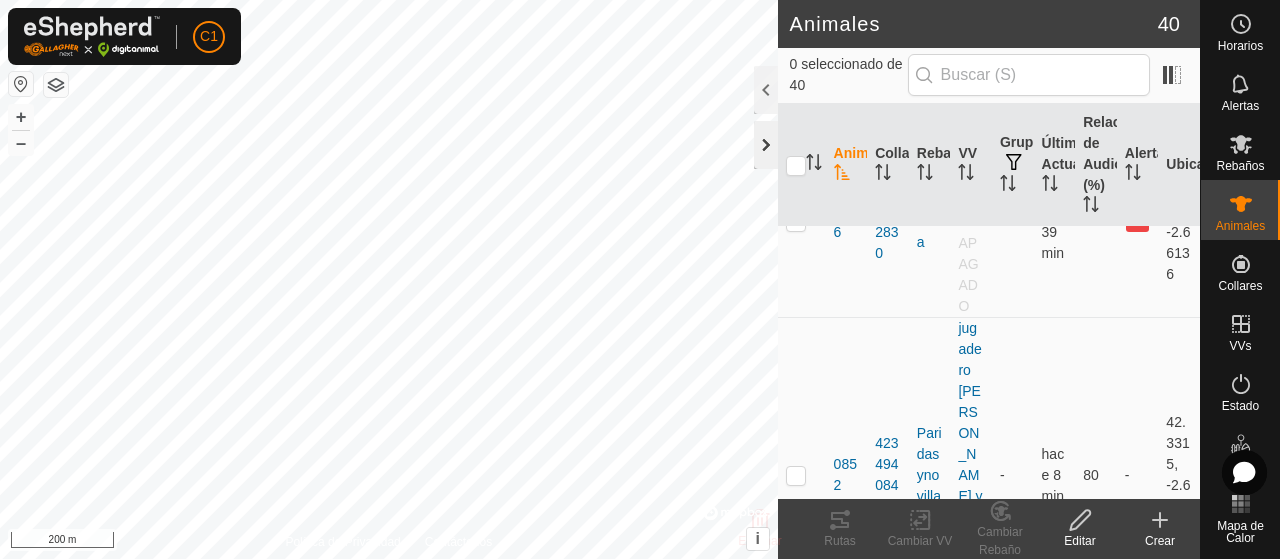 click 